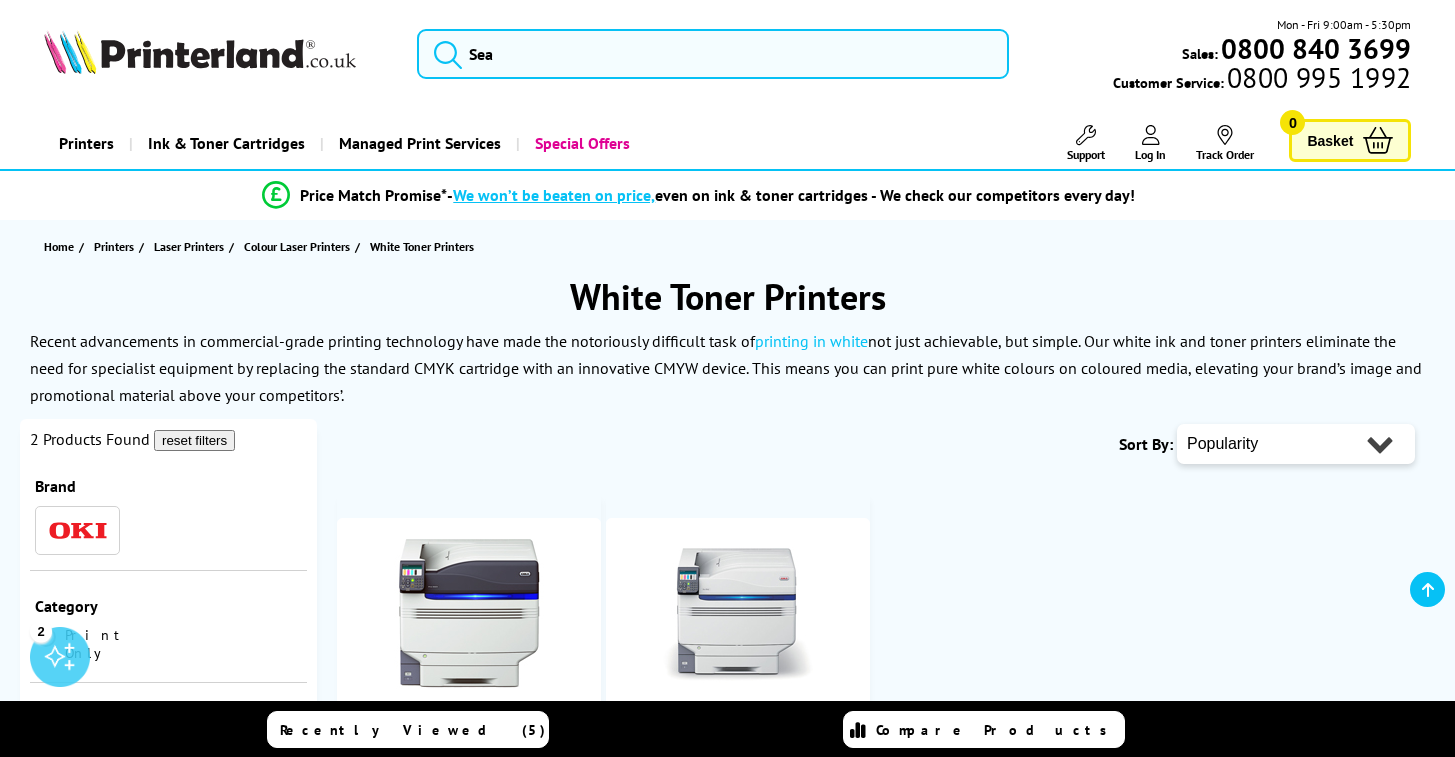 scroll, scrollTop: 382, scrollLeft: 0, axis: vertical 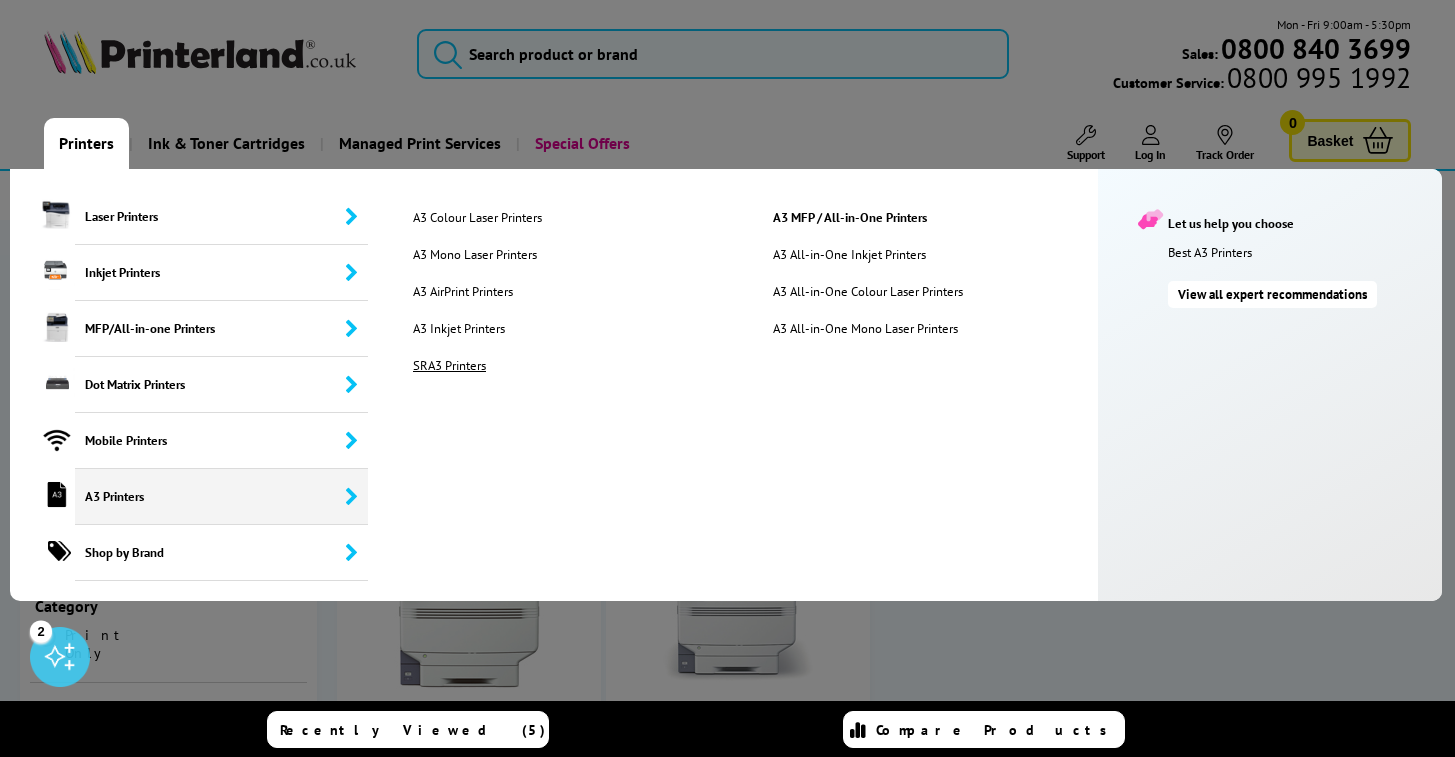 click on "SRA3 Printers" at bounding box center (577, 365) 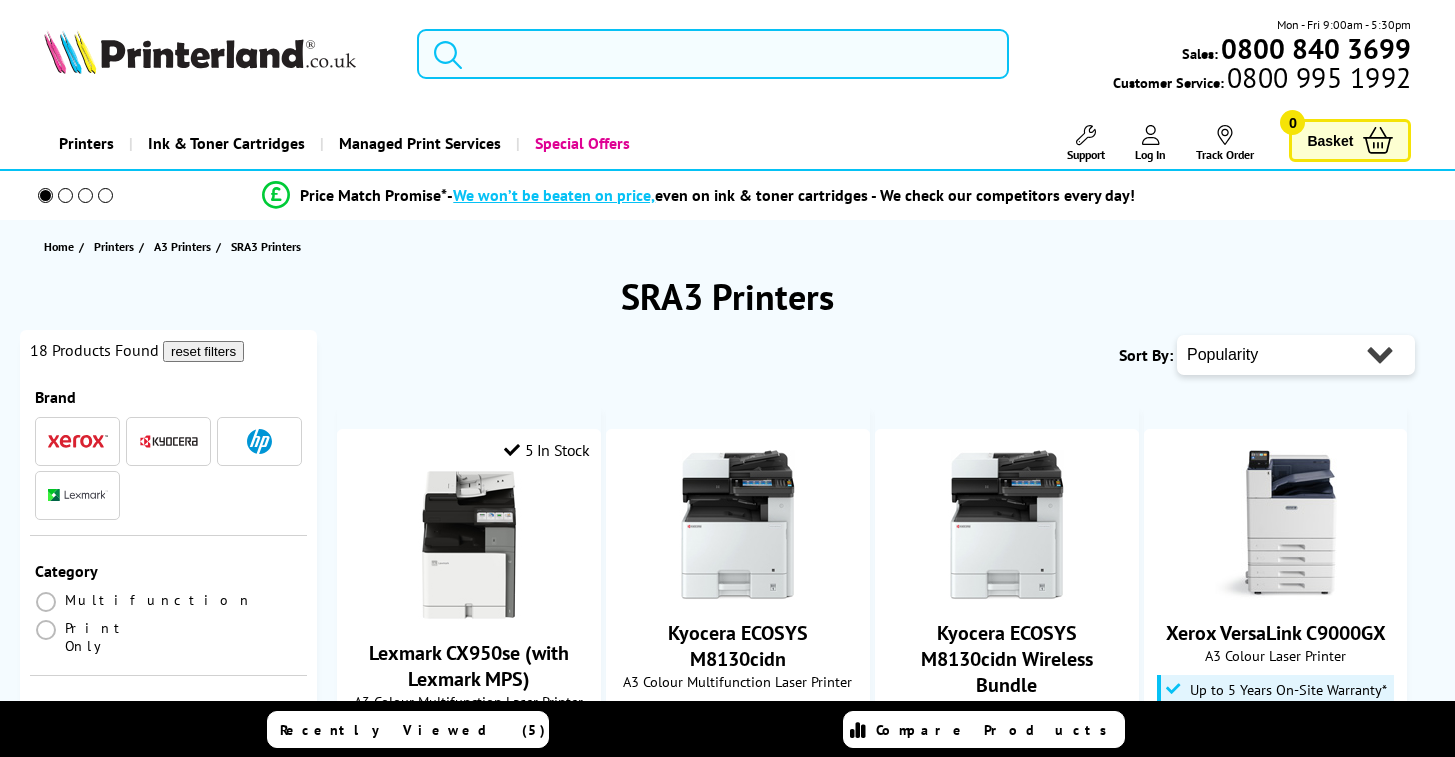 scroll, scrollTop: 0, scrollLeft: 0, axis: both 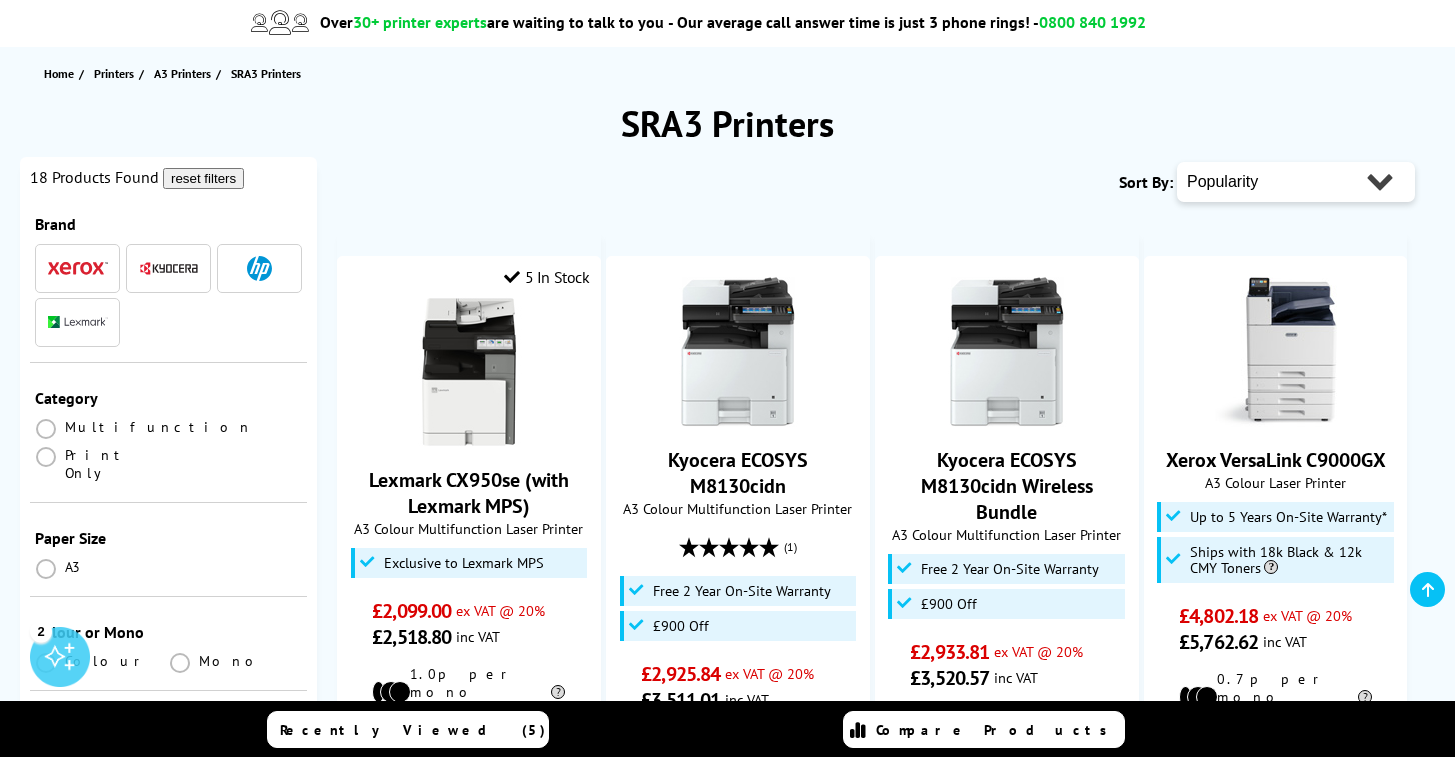 click at bounding box center [1275, 239] 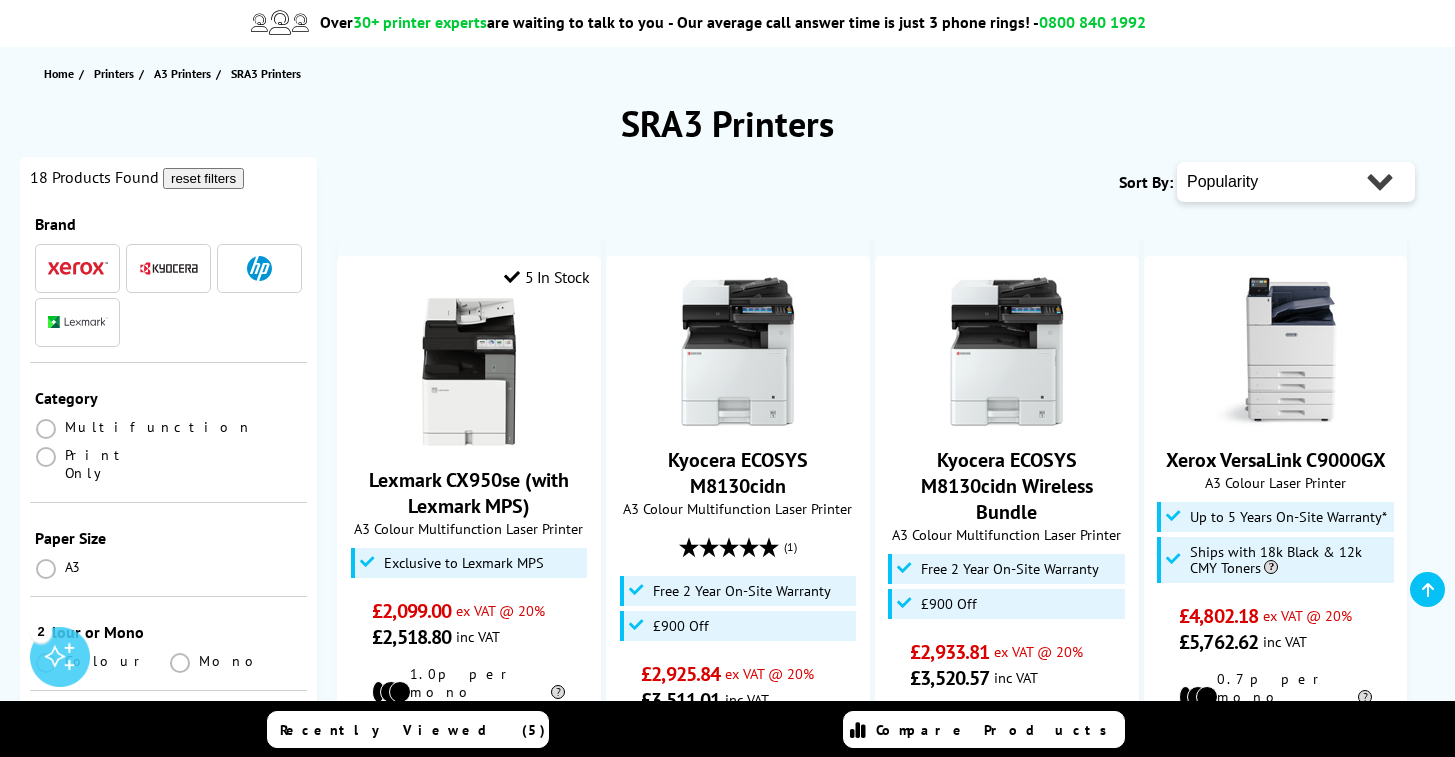 select on "Price Ascending" 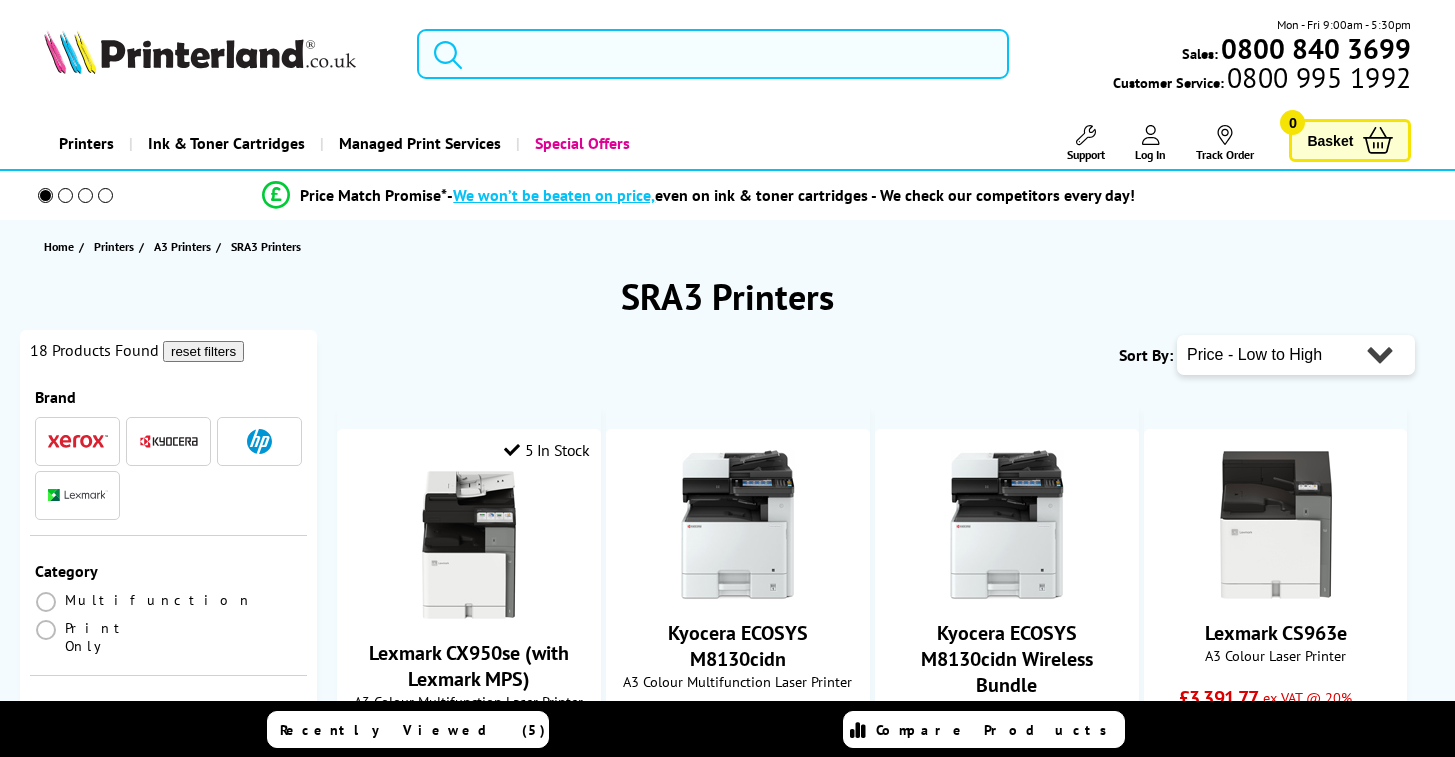 scroll, scrollTop: 0, scrollLeft: 0, axis: both 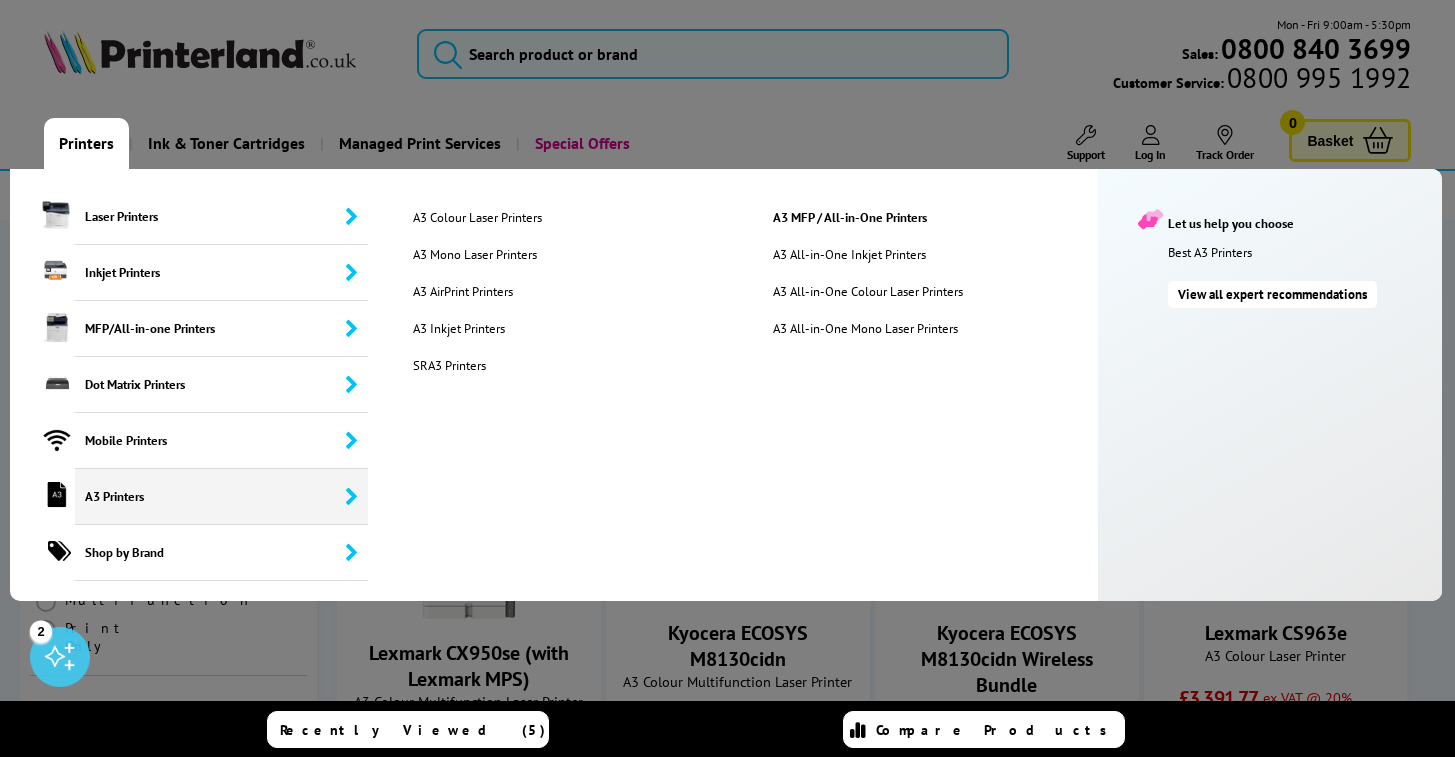 click on "A3 Printers" at bounding box center (221, 497) 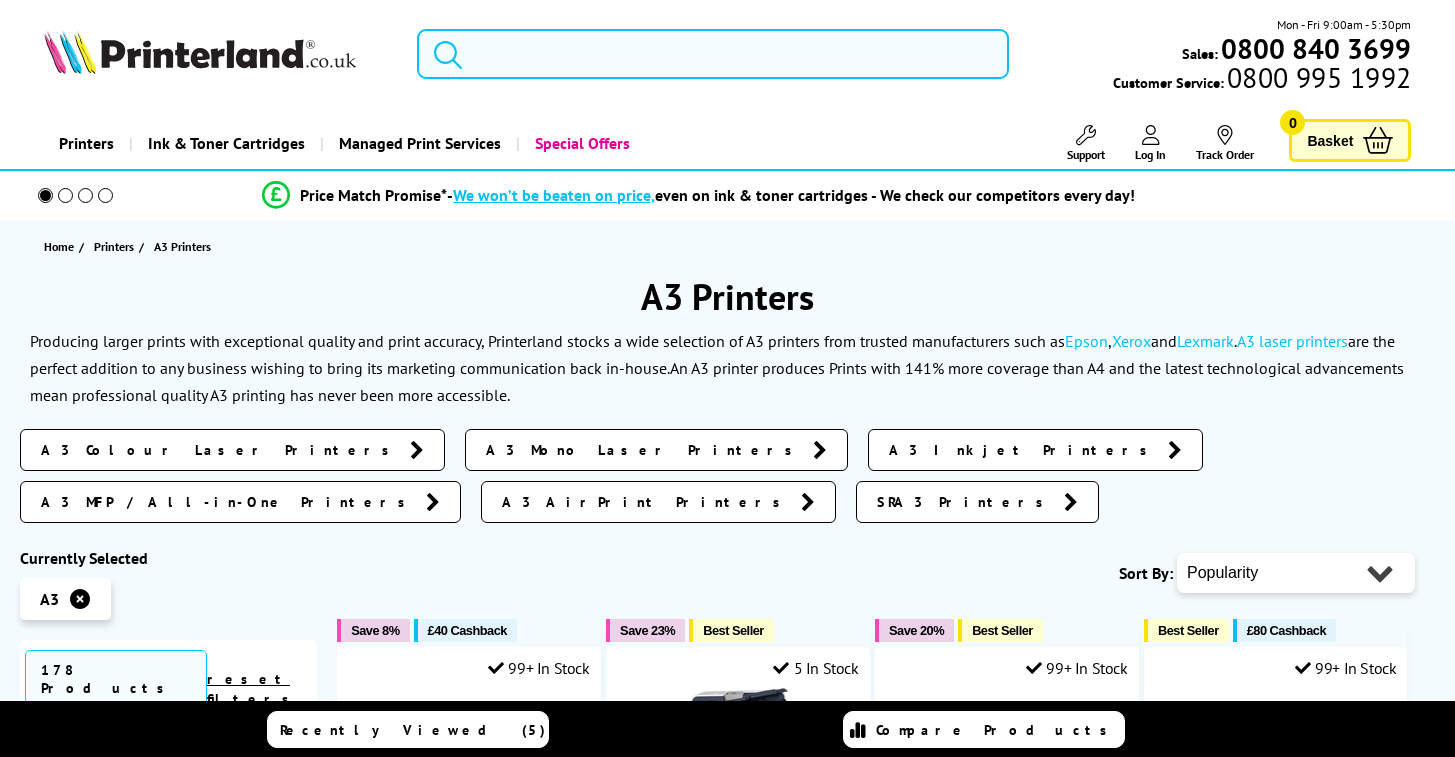 scroll, scrollTop: 0, scrollLeft: 0, axis: both 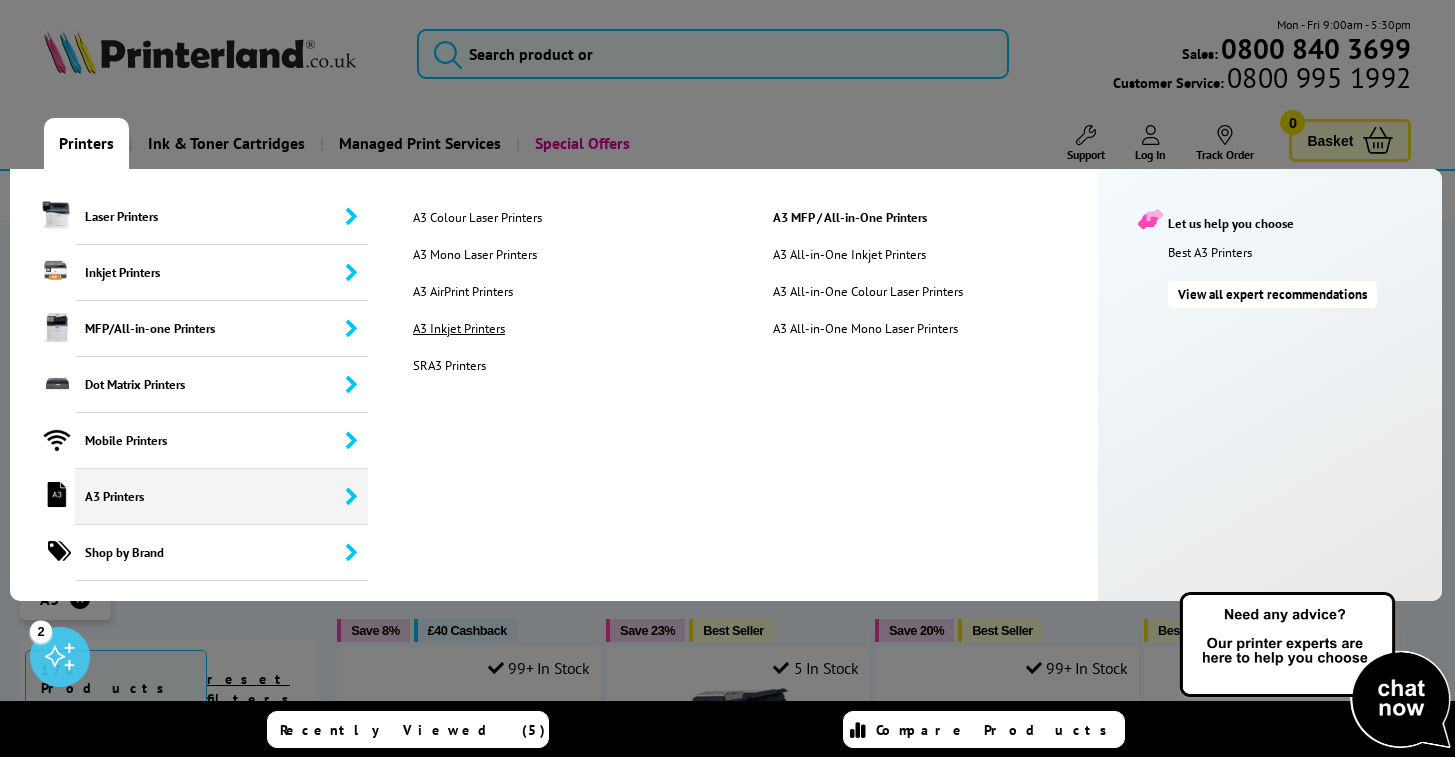 click on "A3 Inkjet Printers" at bounding box center [577, 328] 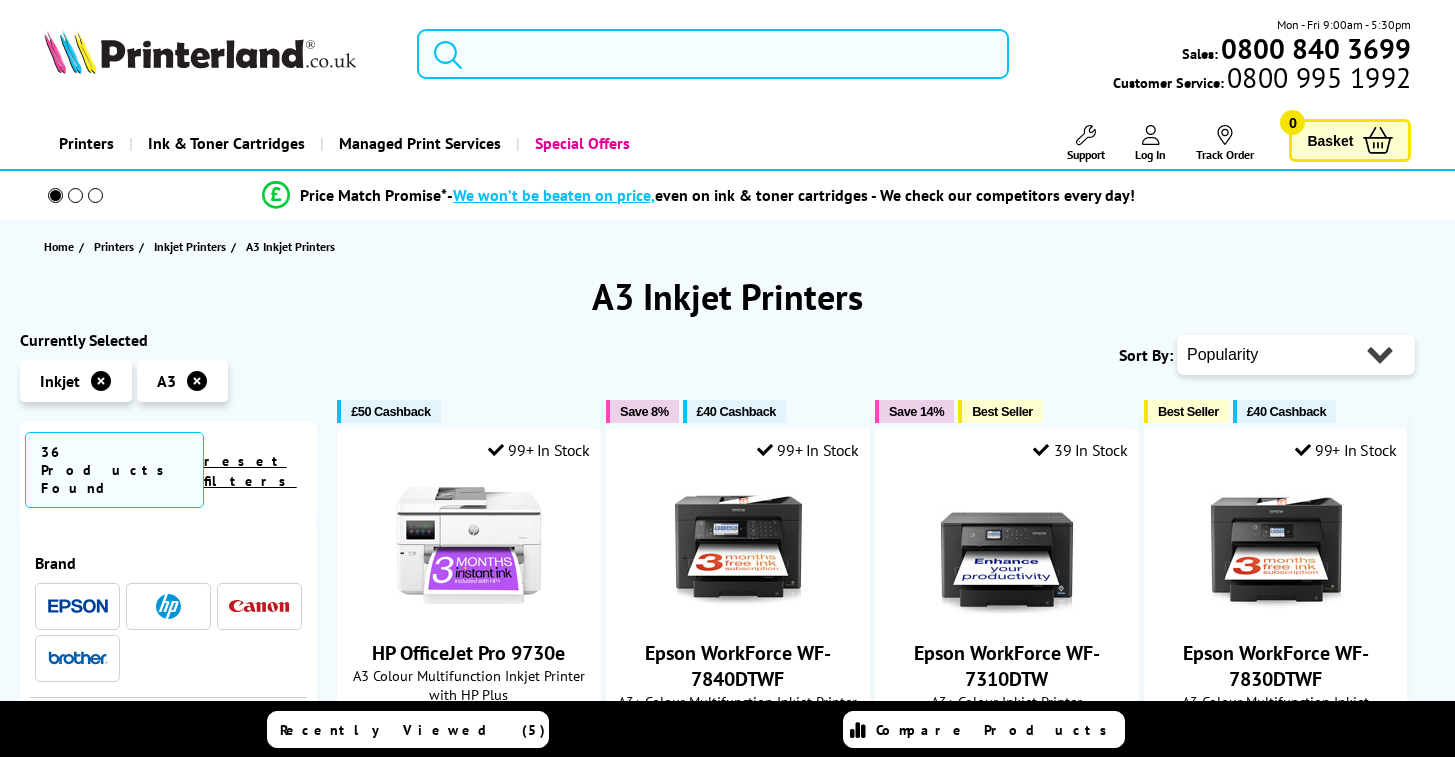 scroll, scrollTop: 0, scrollLeft: 0, axis: both 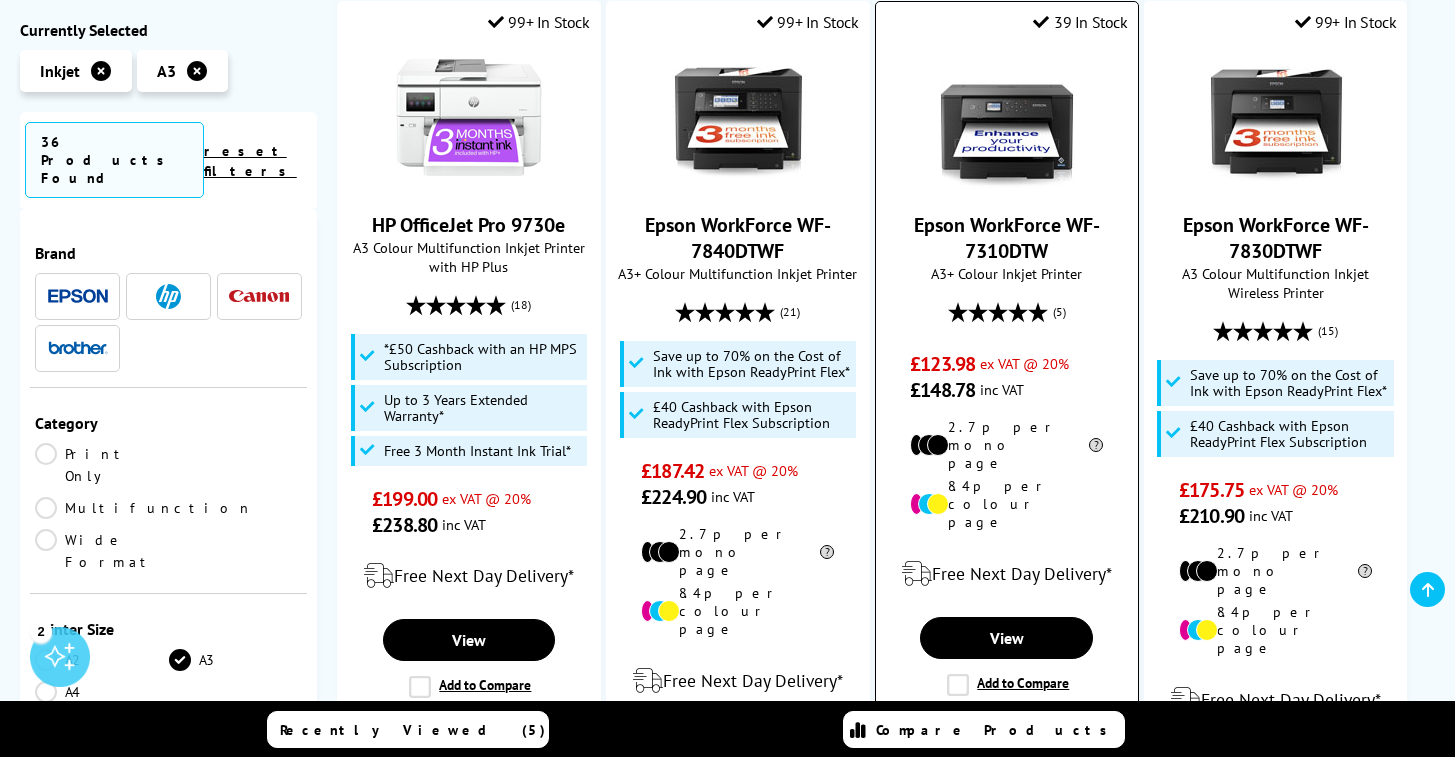 click on "Epson WorkForce WF-7310DTW" at bounding box center (1007, 238) 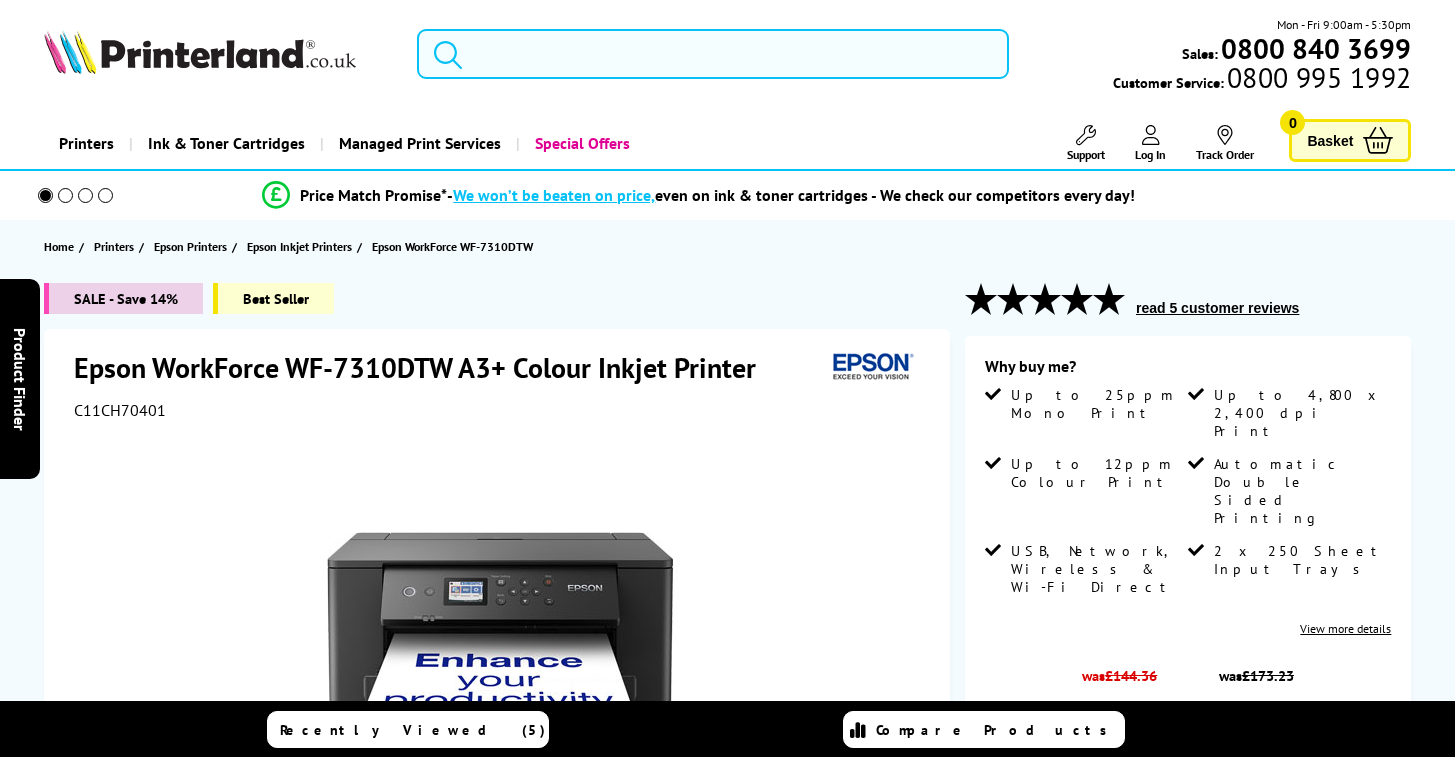 scroll, scrollTop: 0, scrollLeft: 0, axis: both 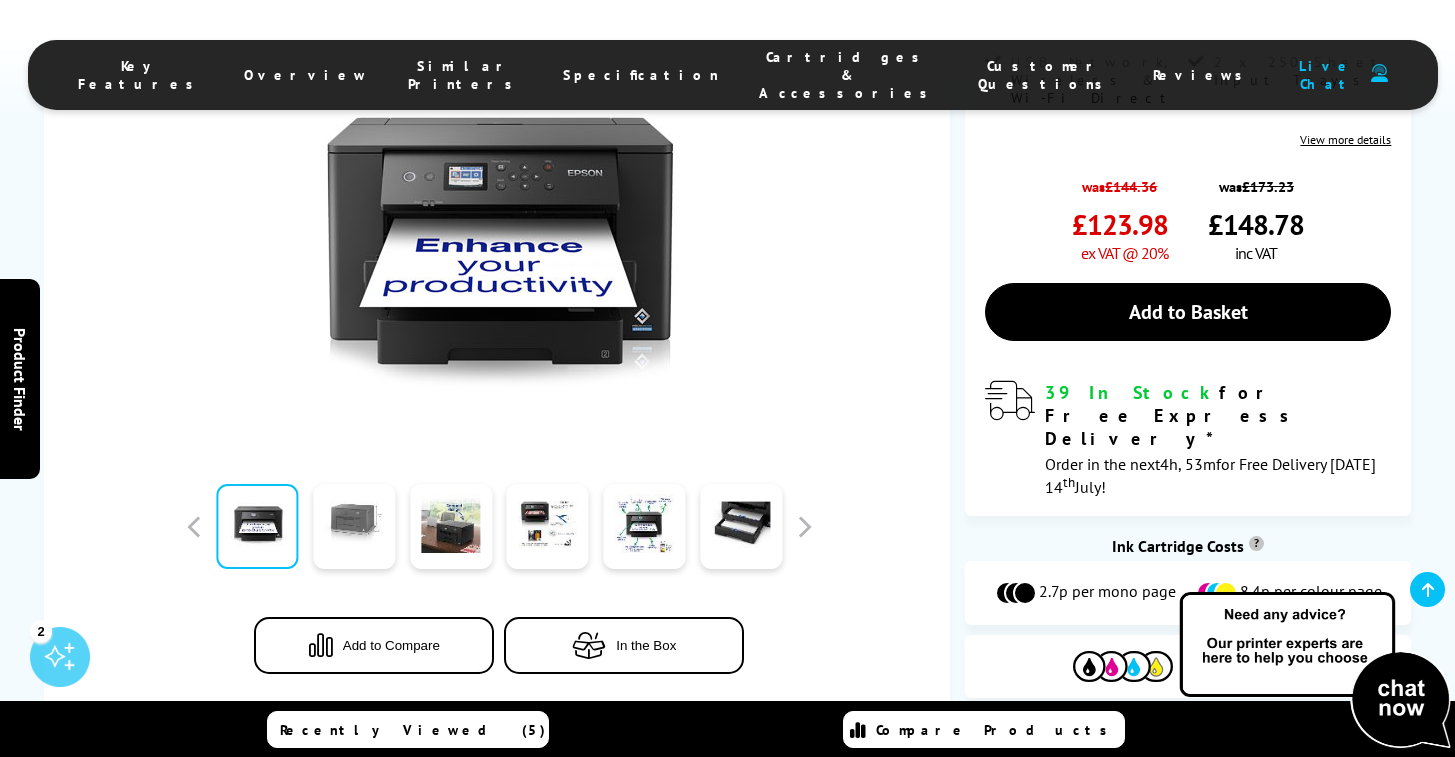 click at bounding box center [354, 526] 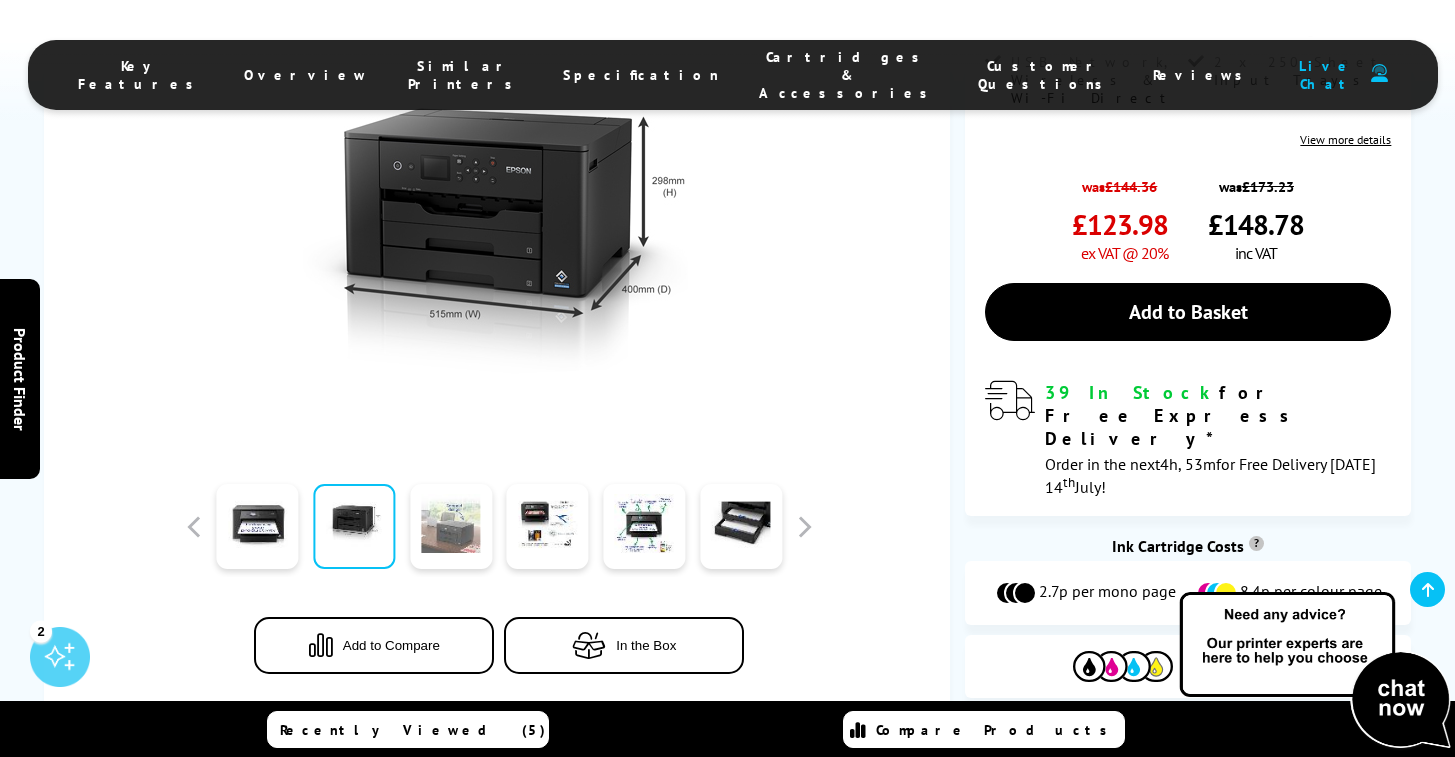 click at bounding box center (451, 526) 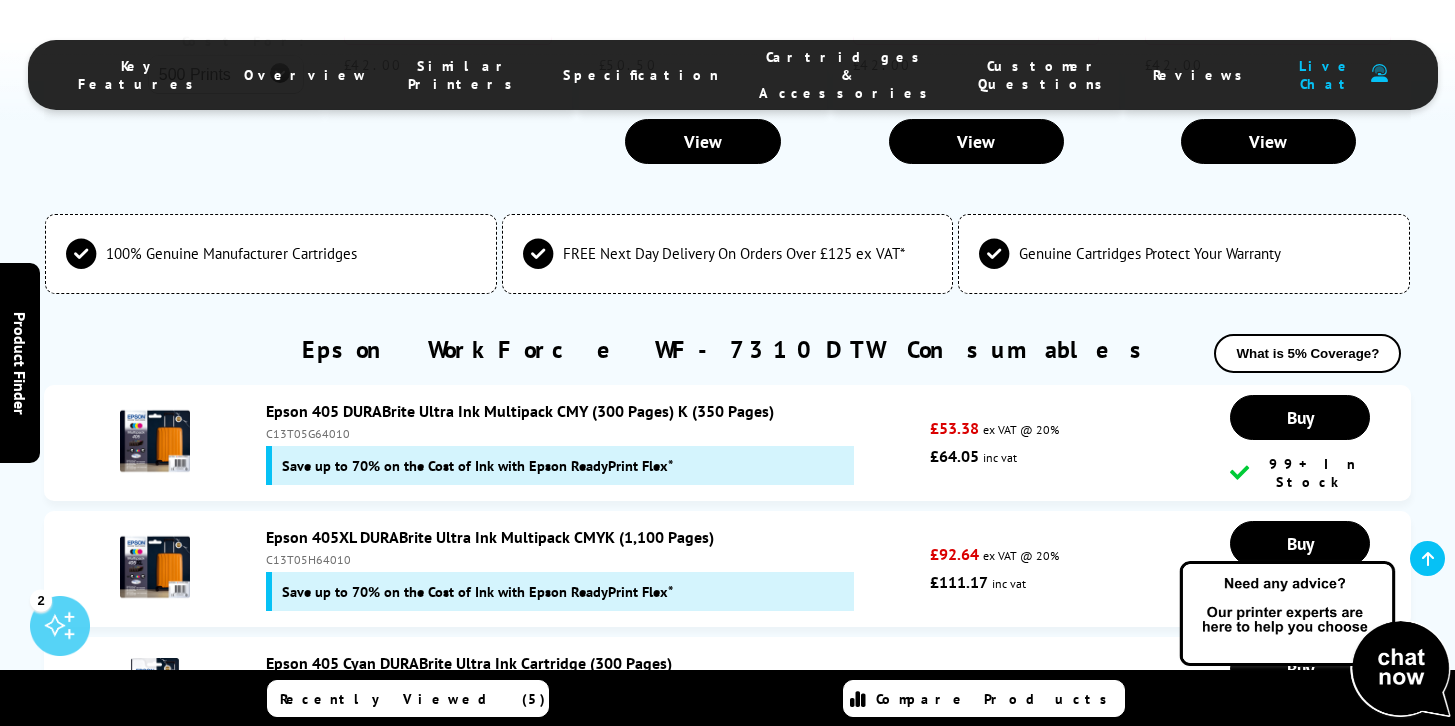 scroll, scrollTop: 5394, scrollLeft: 0, axis: vertical 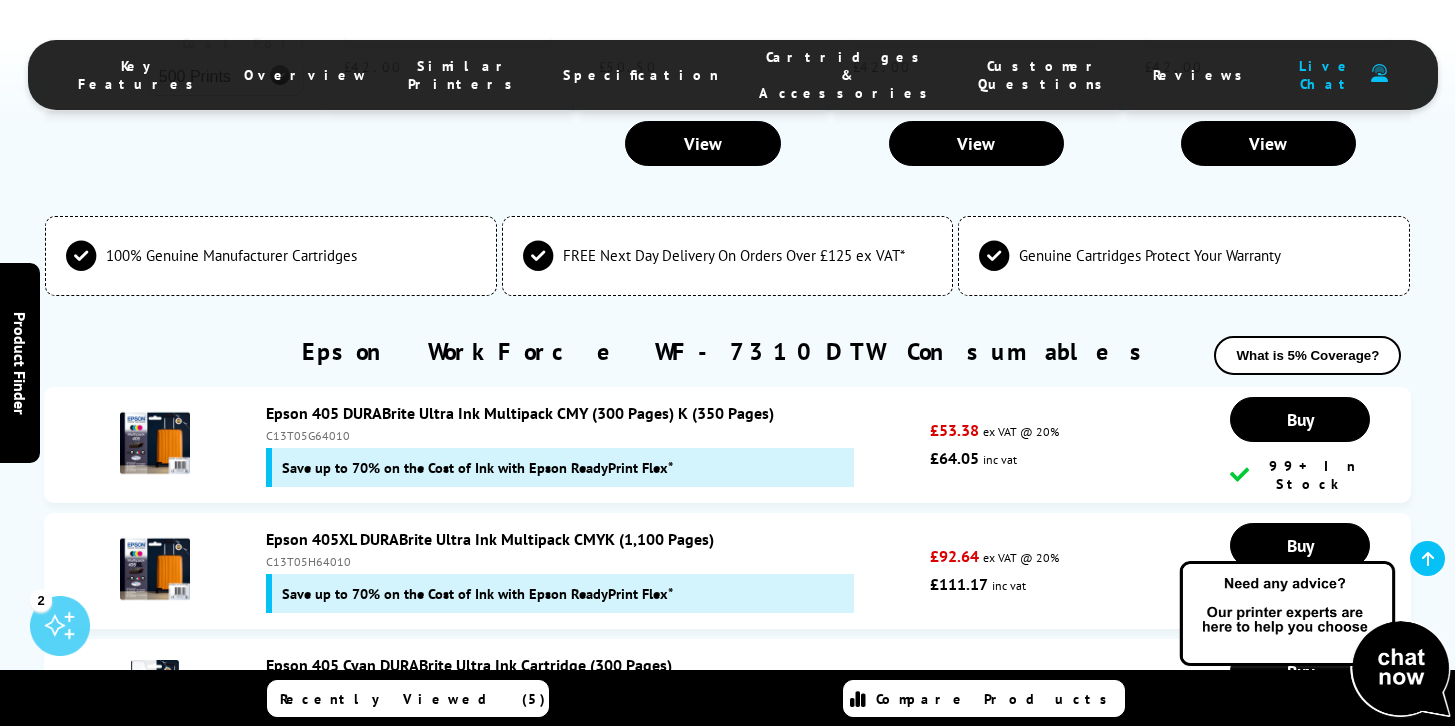 click on "Epson WorkForce WF-7310DTW Consumables
What is 5% Coverage?" at bounding box center (728, 361) 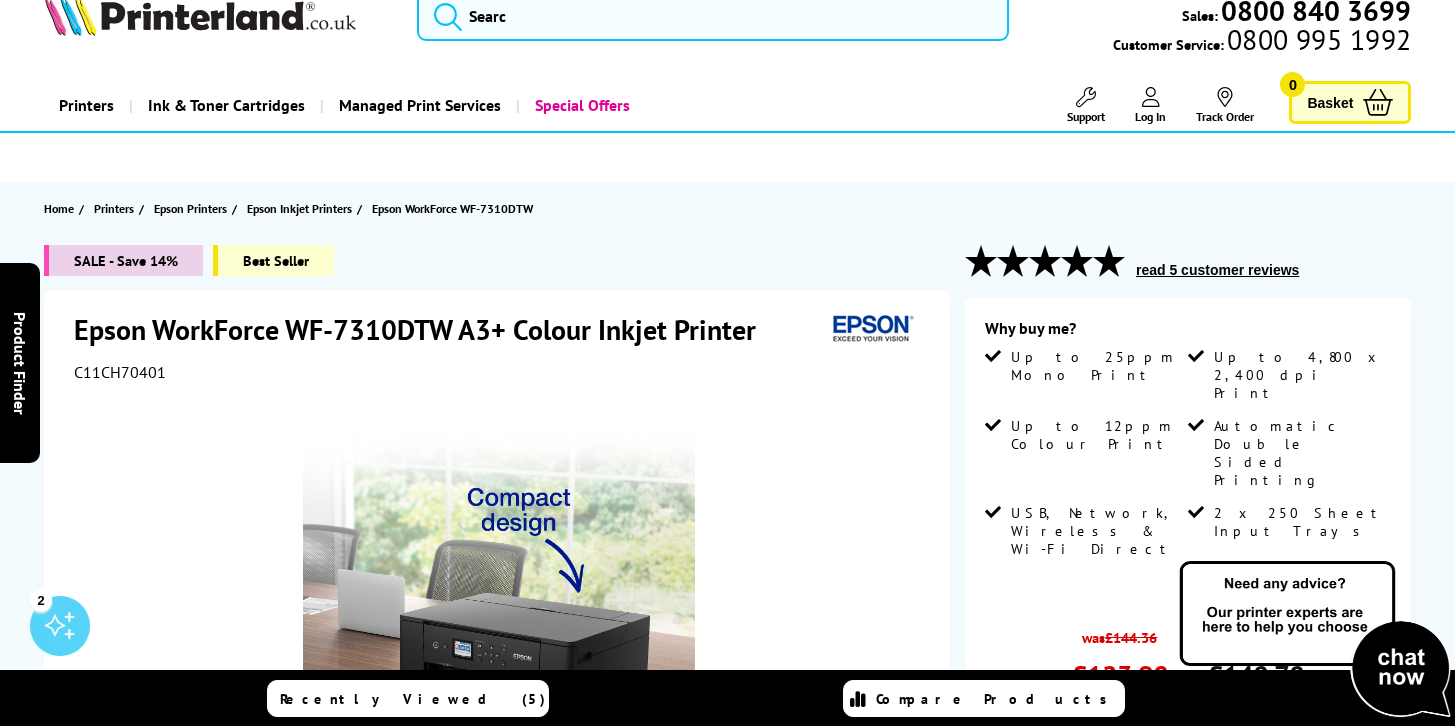 scroll, scrollTop: 429, scrollLeft: 0, axis: vertical 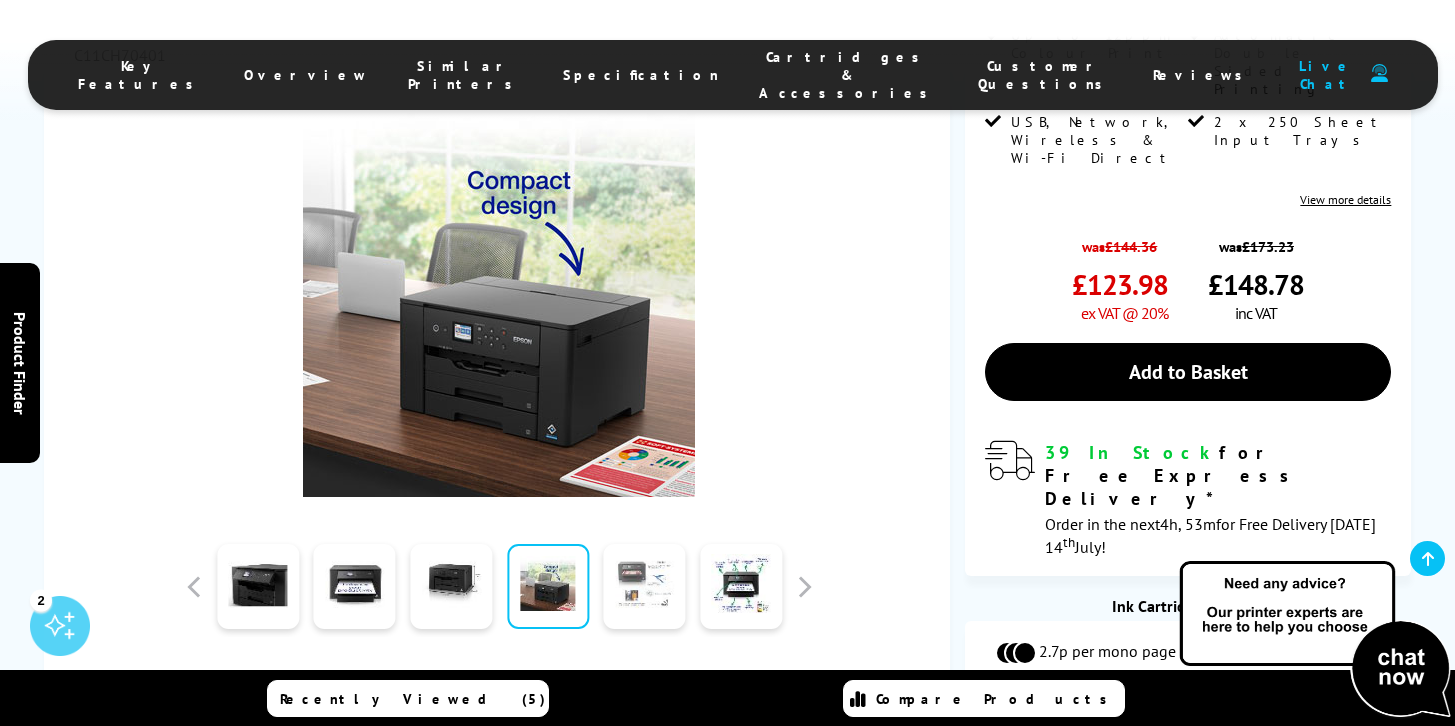 click at bounding box center [645, 586] 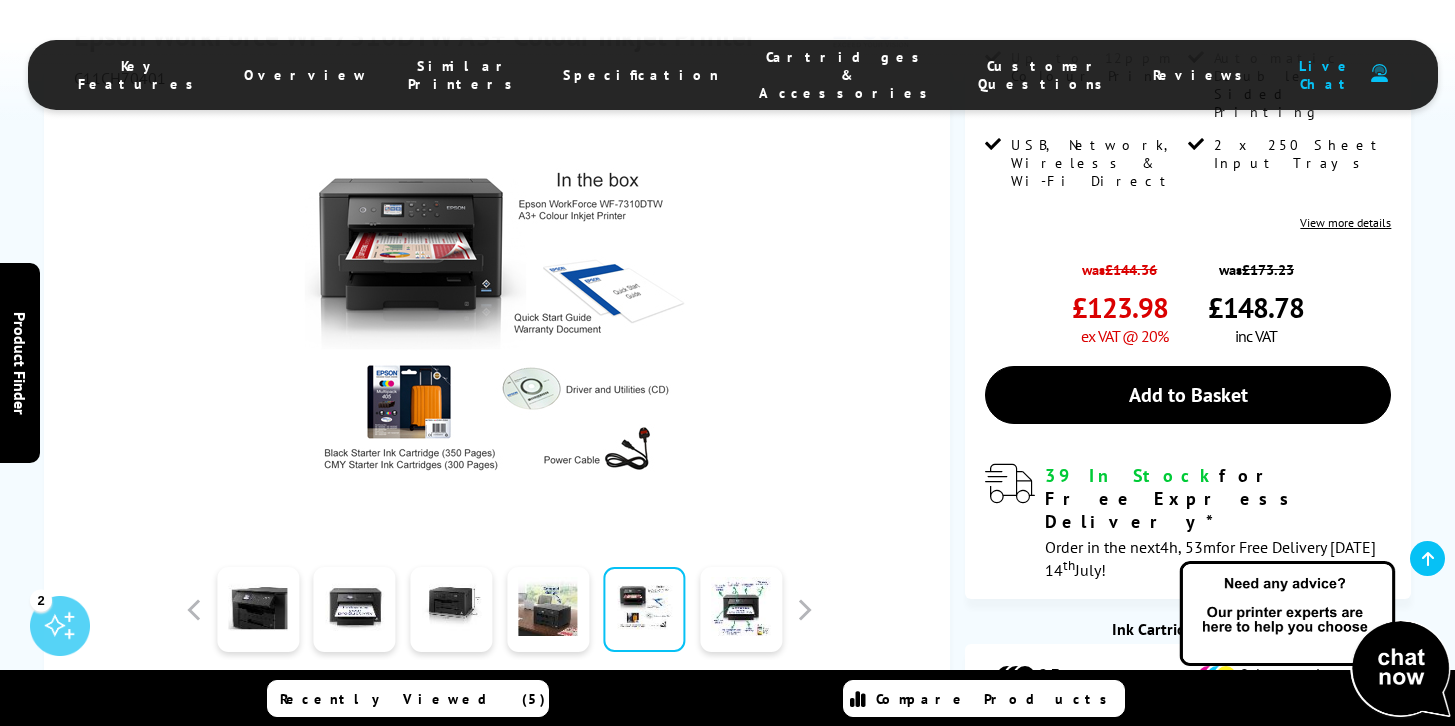 scroll, scrollTop: 408, scrollLeft: 0, axis: vertical 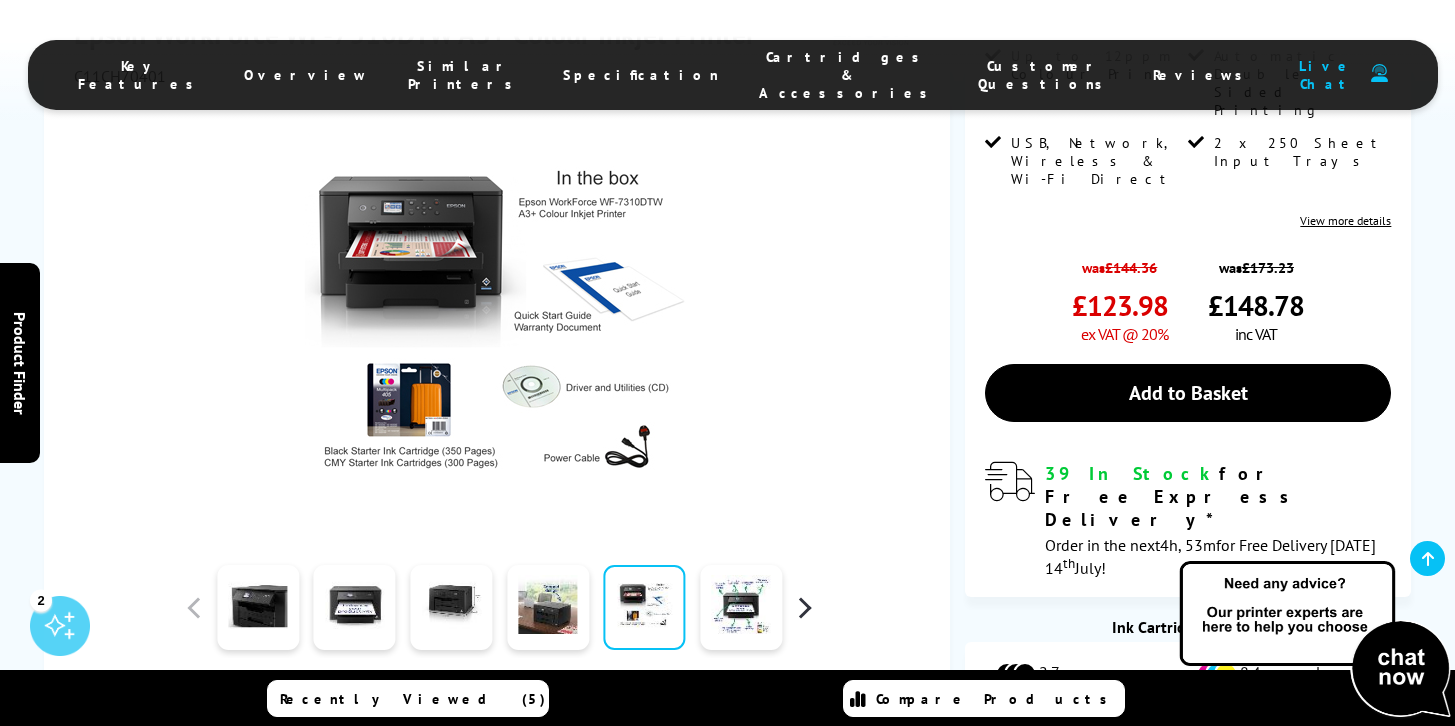 click at bounding box center [804, 607] 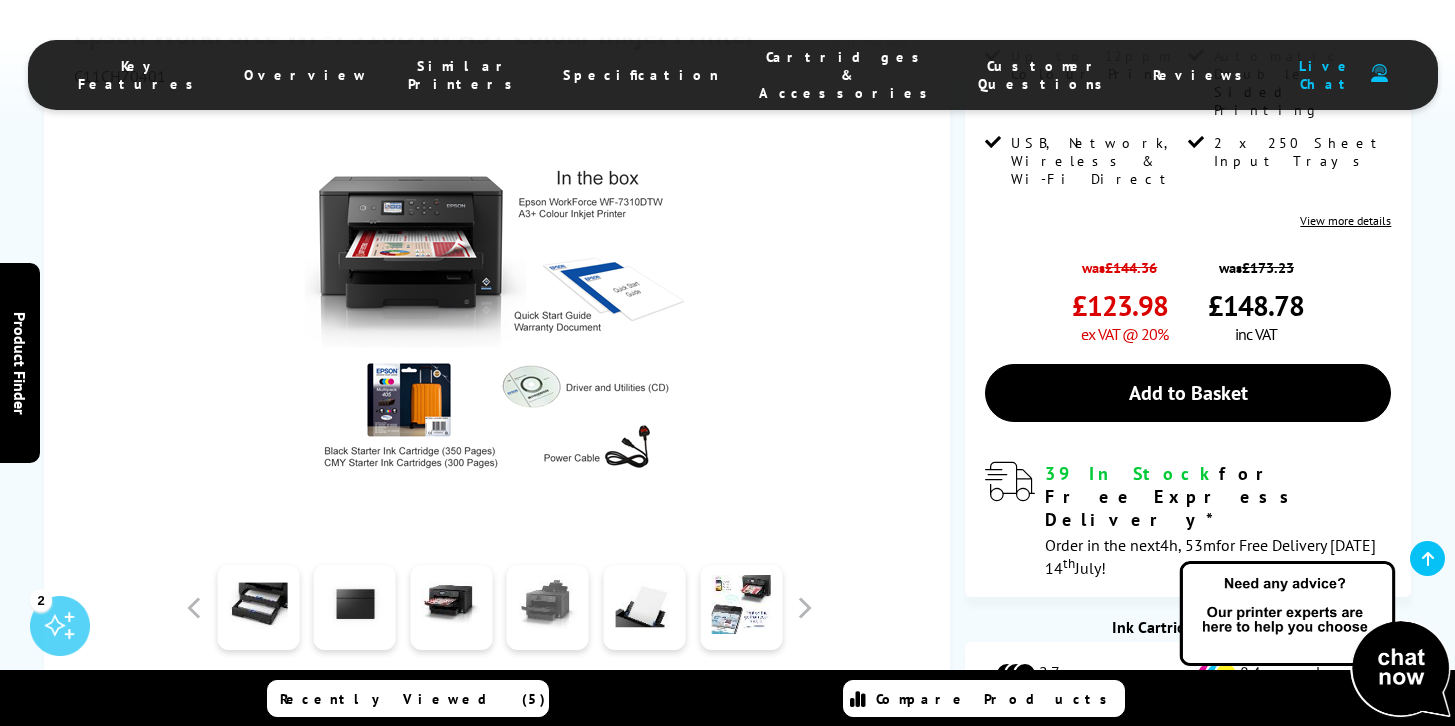 click at bounding box center (548, 607) 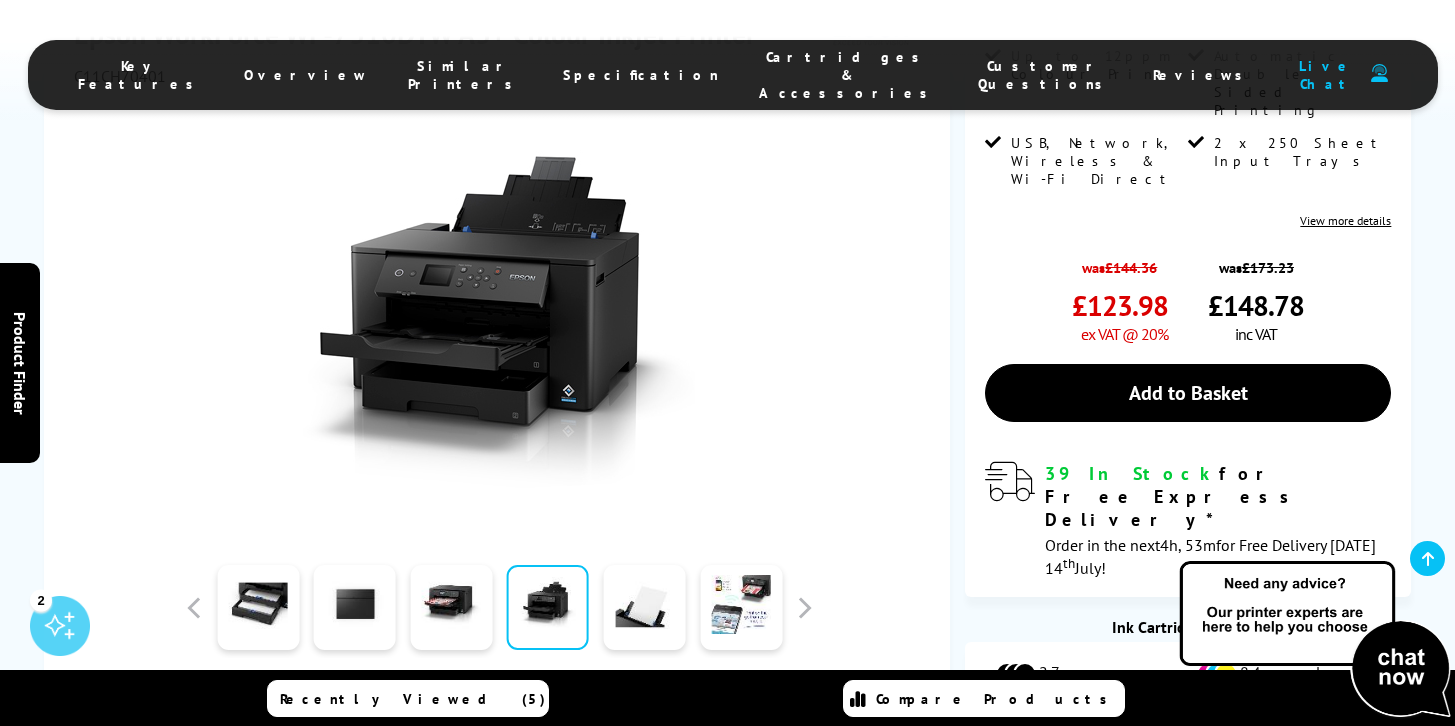 scroll, scrollTop: 332, scrollLeft: 0, axis: vertical 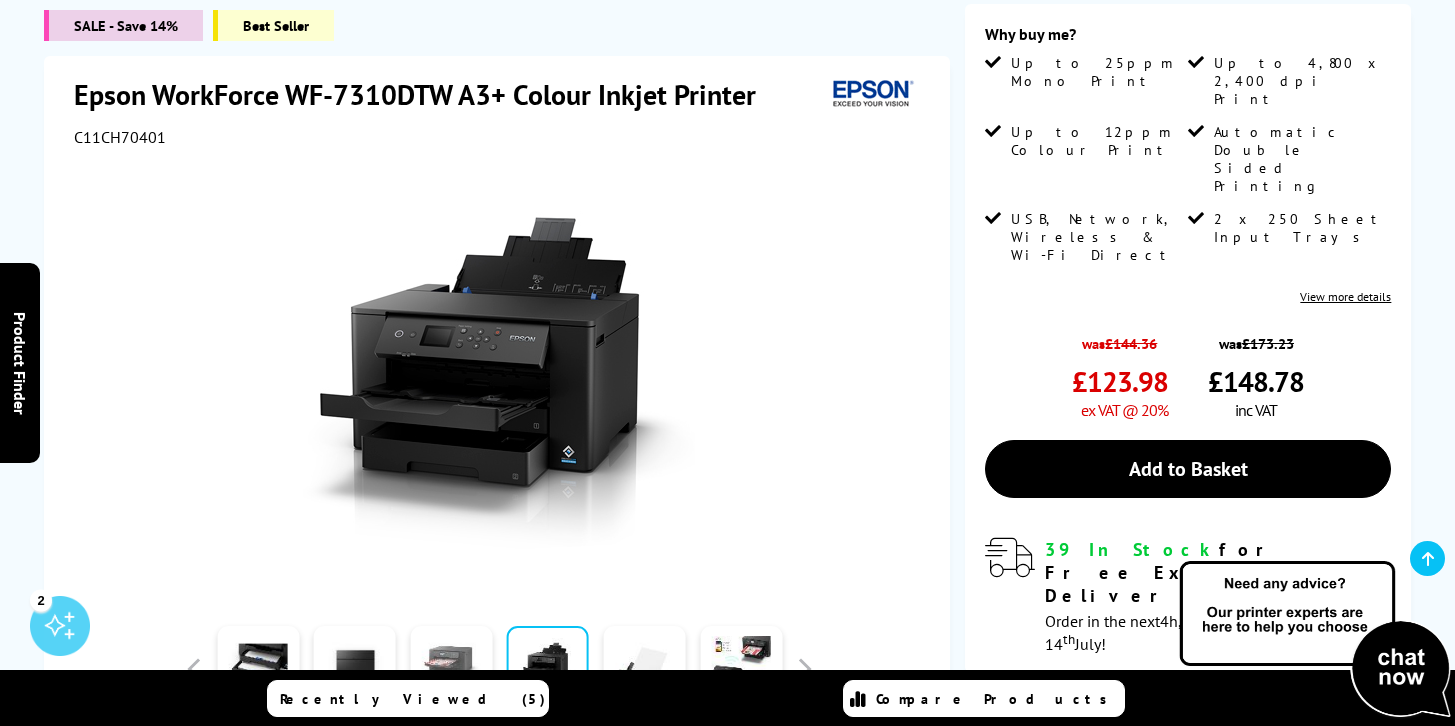 click at bounding box center (451, 669) 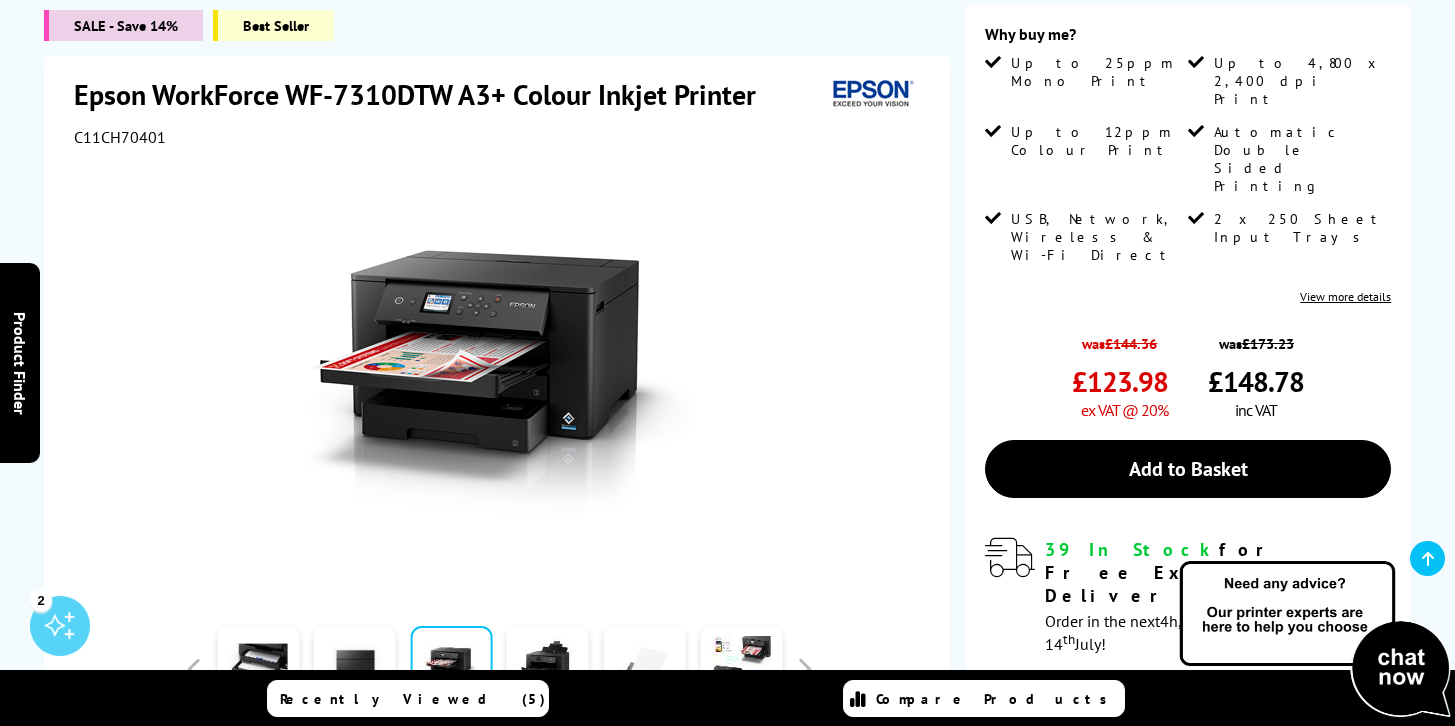click at bounding box center (645, 669) 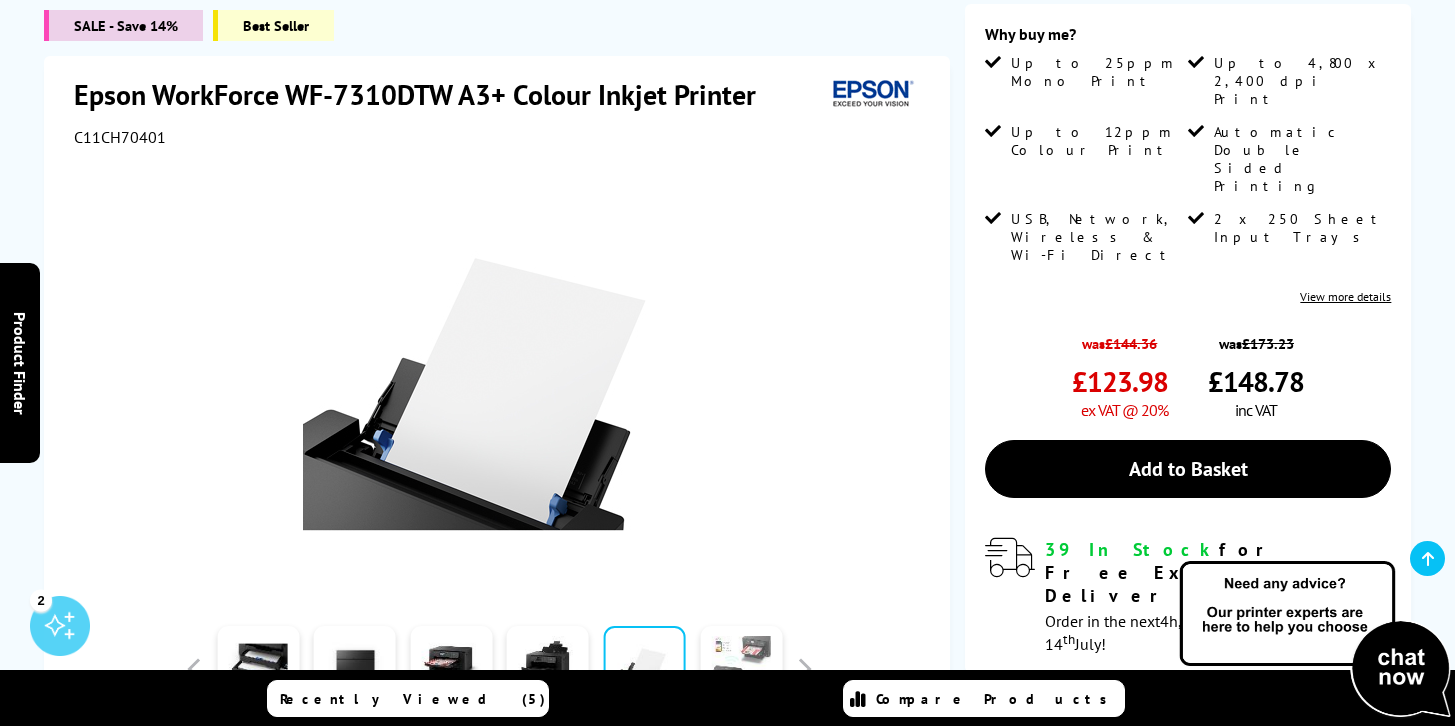 click at bounding box center (741, 669) 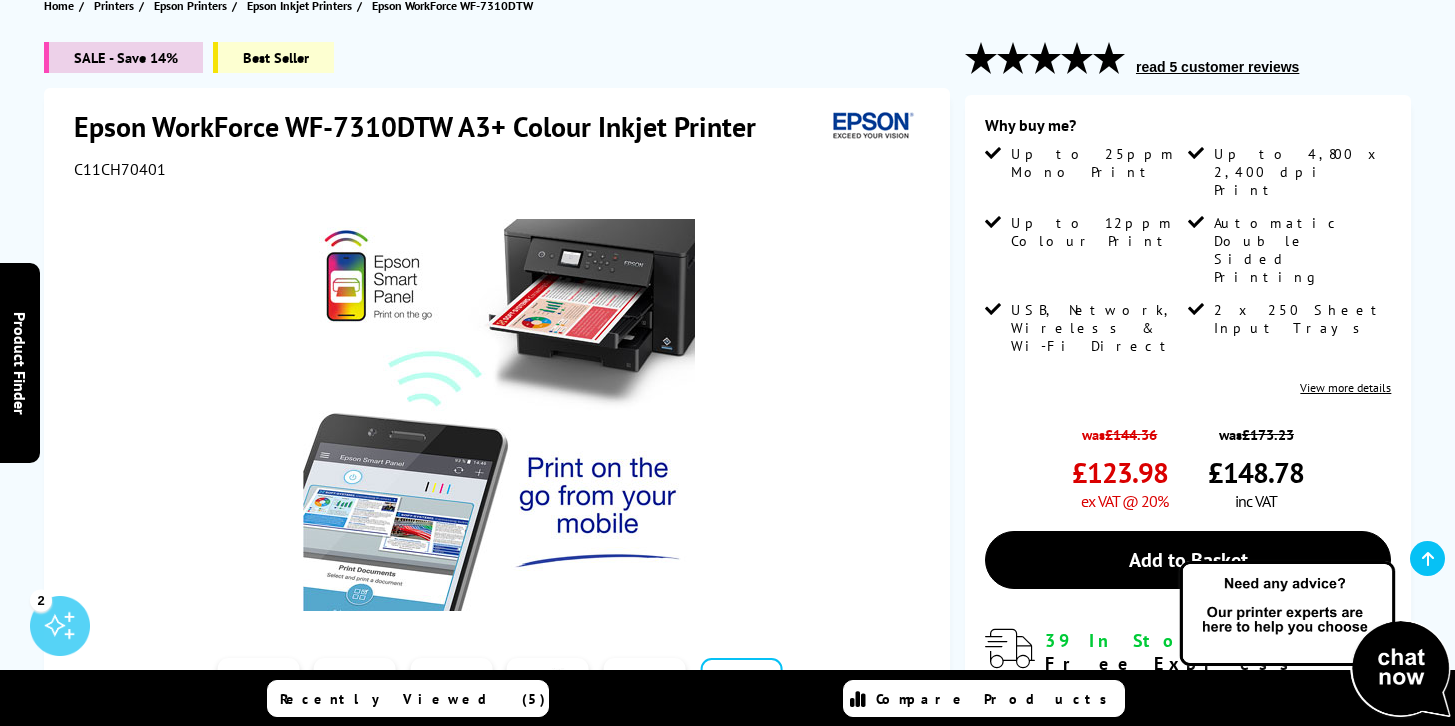 scroll, scrollTop: 232, scrollLeft: 0, axis: vertical 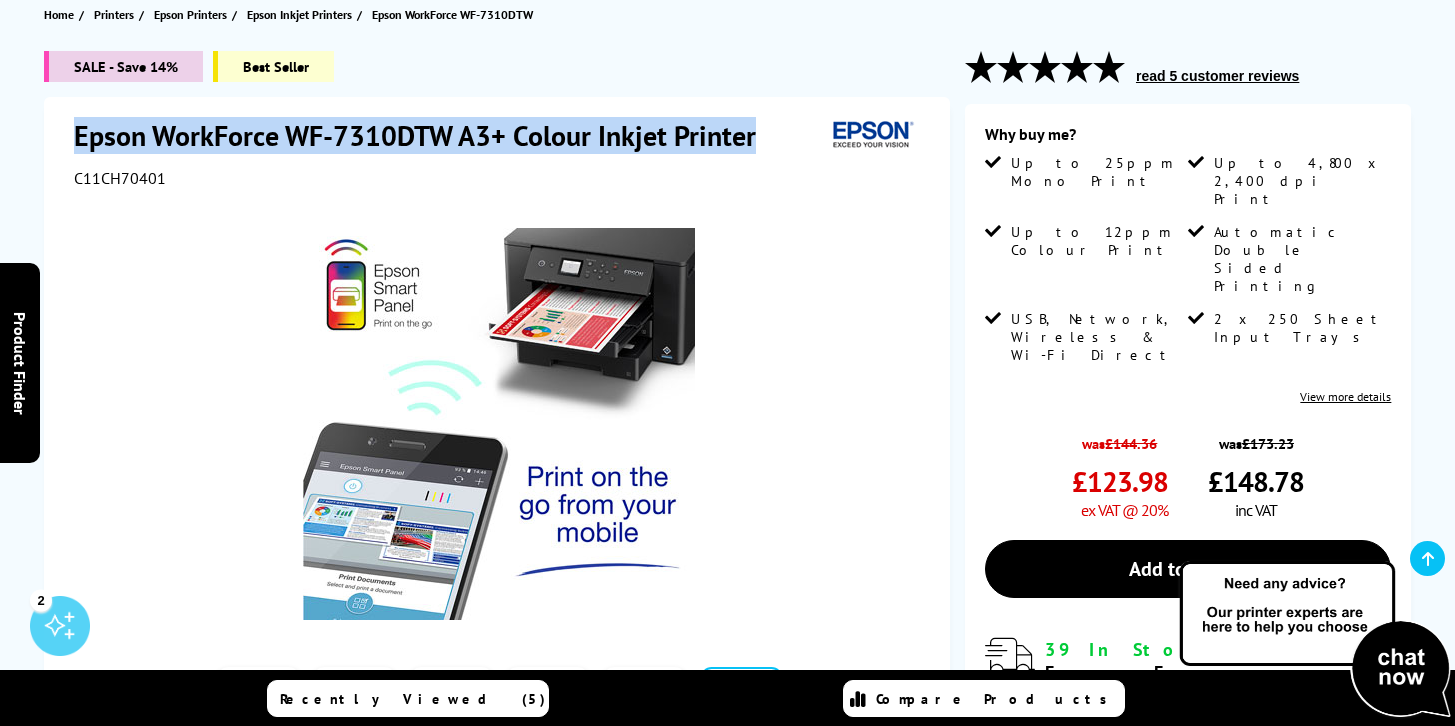 drag, startPoint x: 70, startPoint y: 130, endPoint x: 805, endPoint y: 107, distance: 735.3598 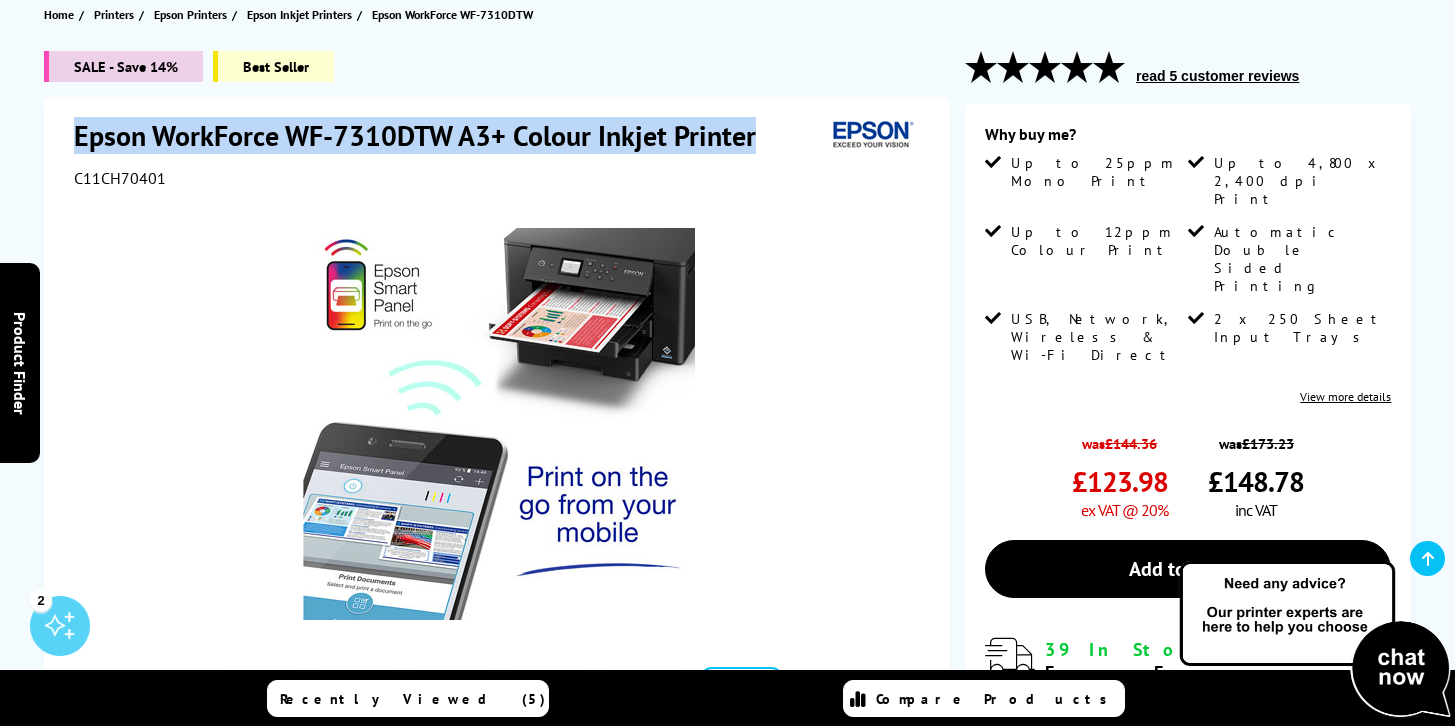 copy on "Epson WorkForce WF-7310DTW A3+ Colour Inkjet Printer" 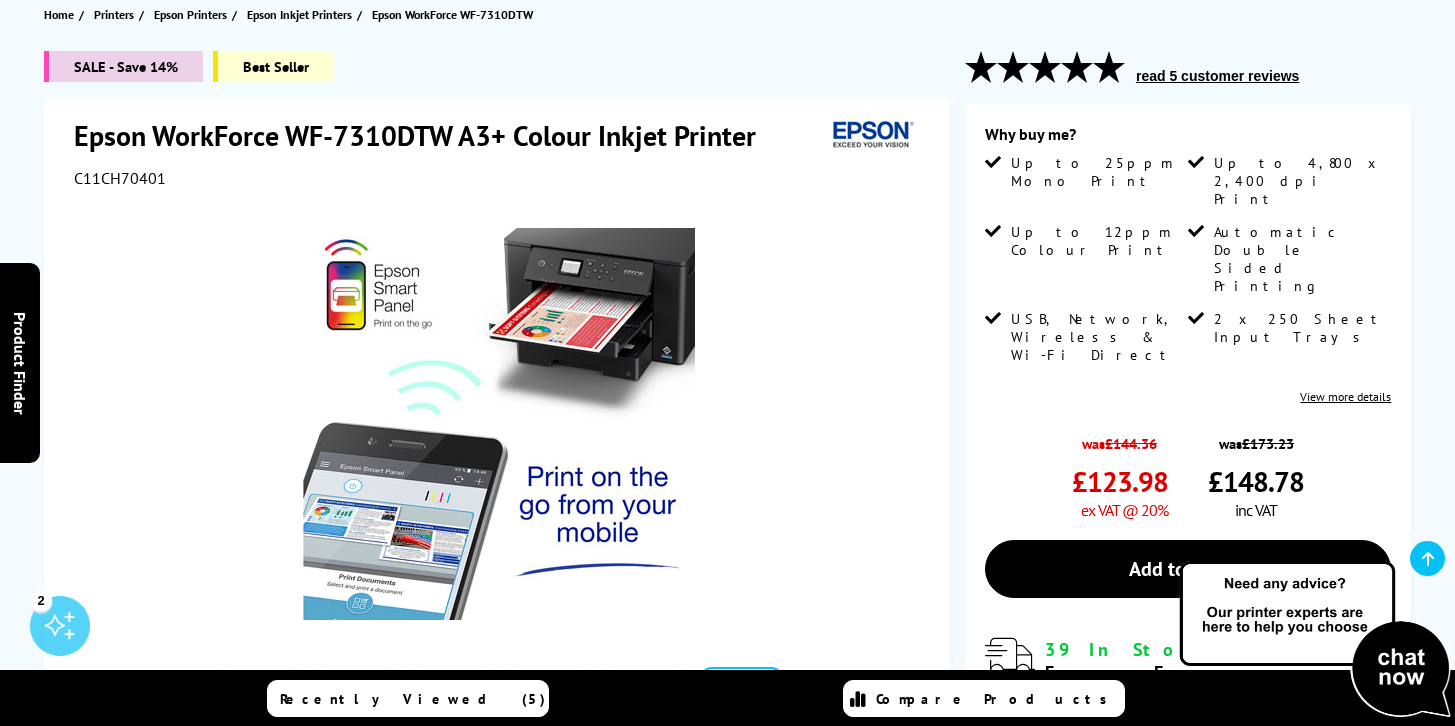 click on "Automatic Double Sided Printing" at bounding box center [1287, 266] 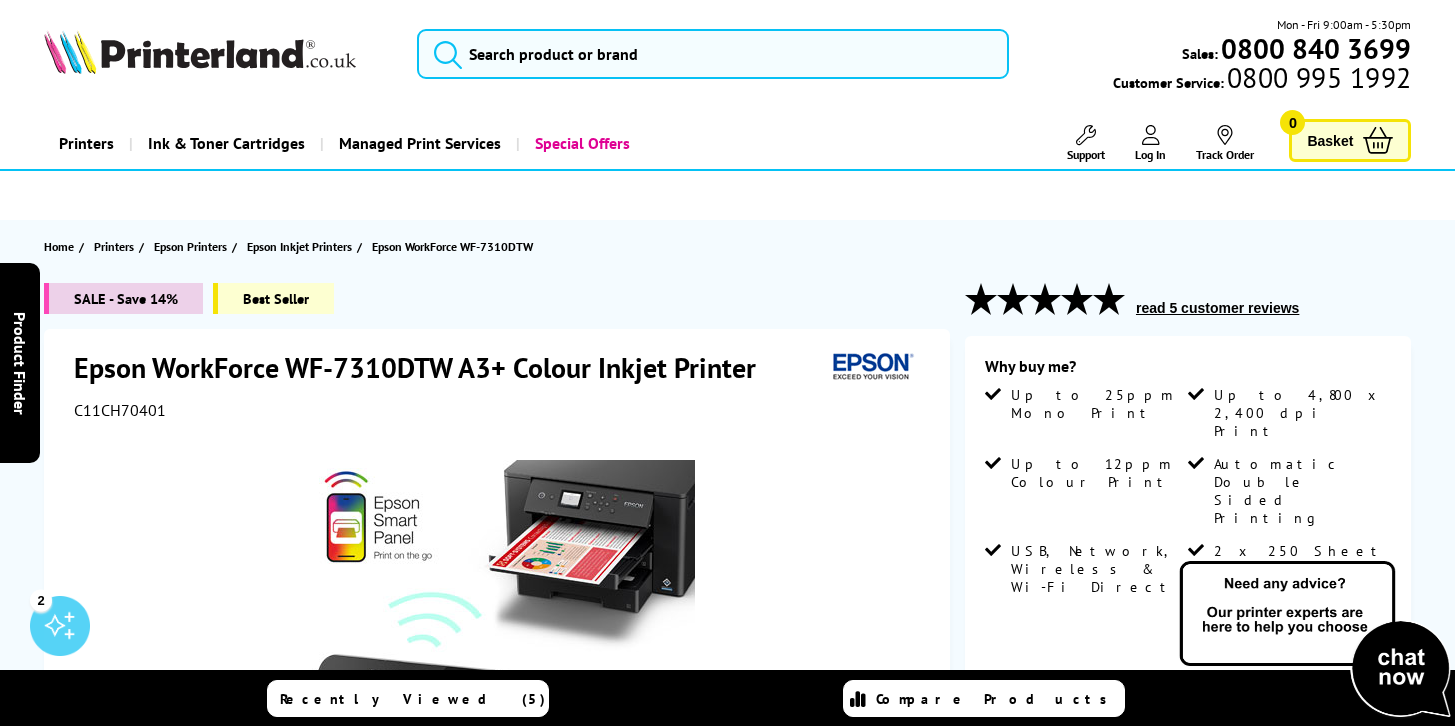 scroll, scrollTop: 0, scrollLeft: 0, axis: both 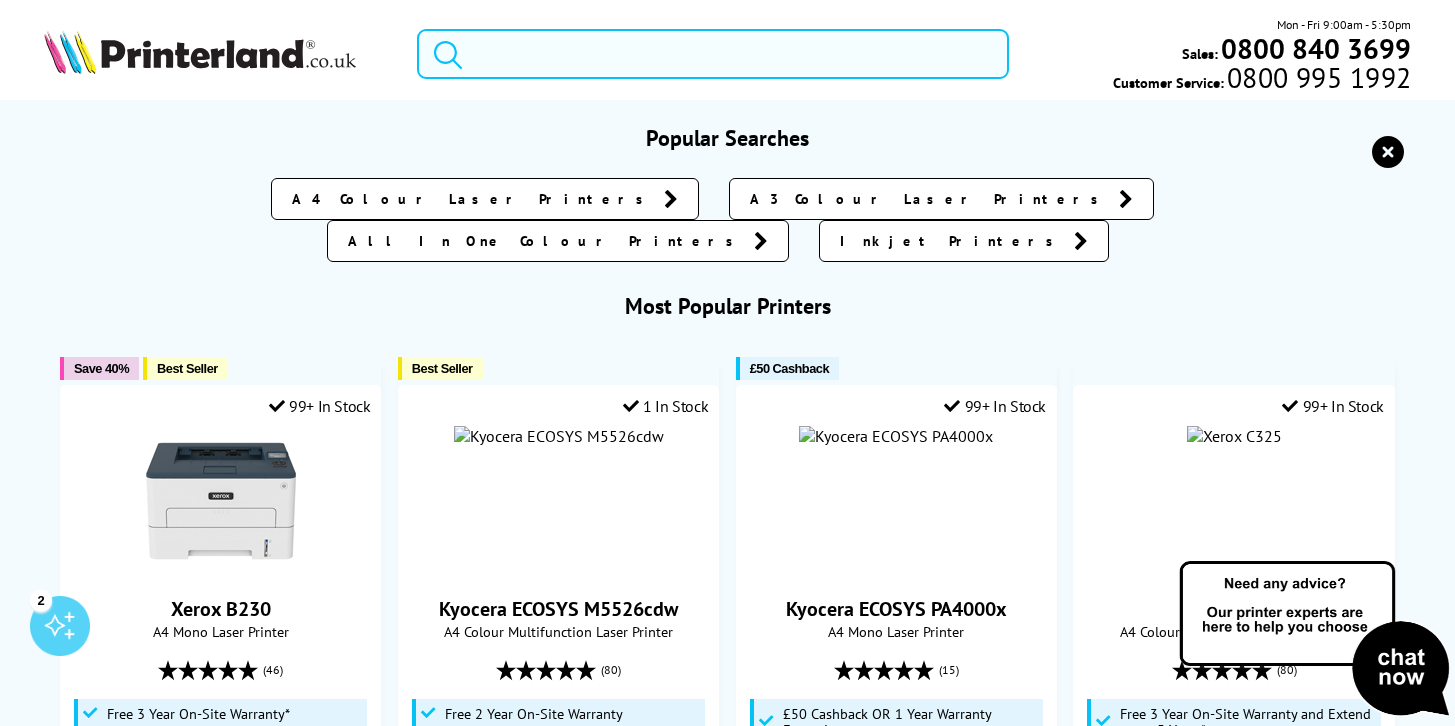 click at bounding box center (713, 54) 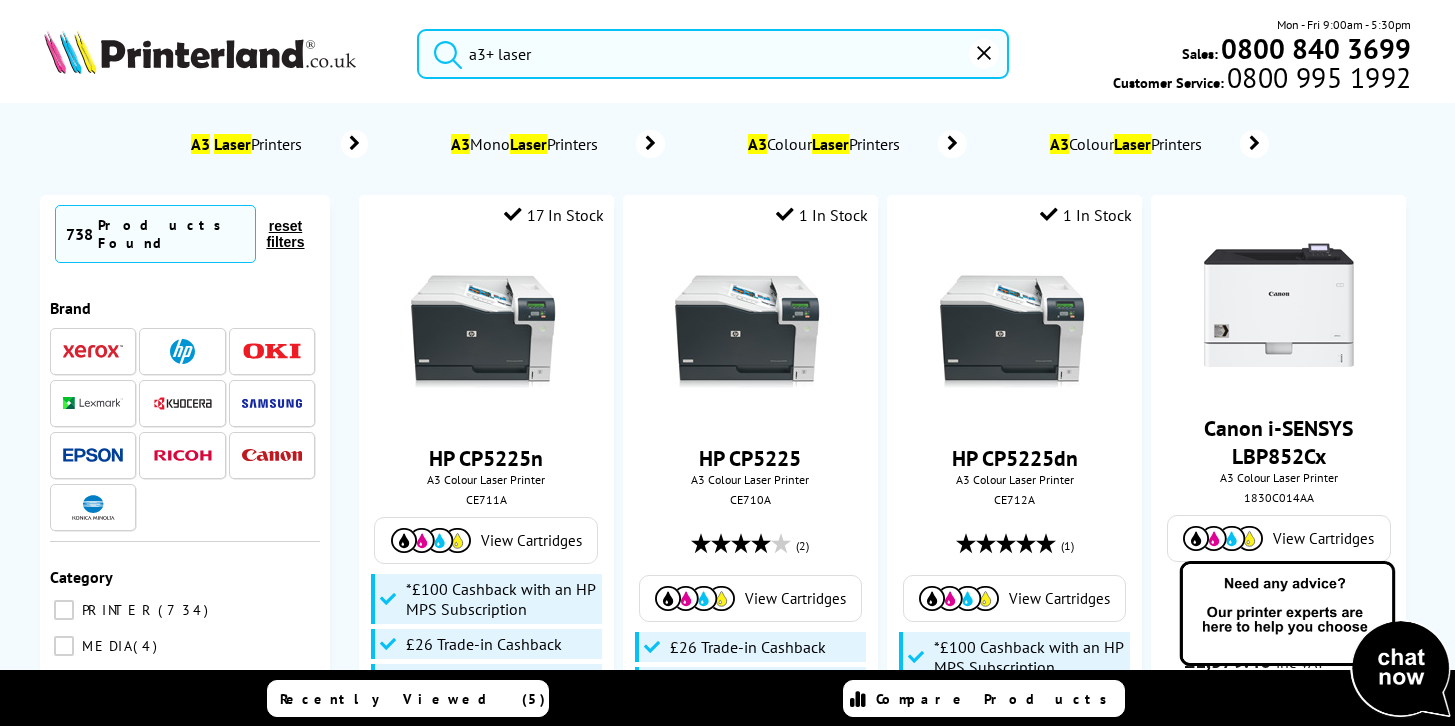 scroll, scrollTop: 0, scrollLeft: 0, axis: both 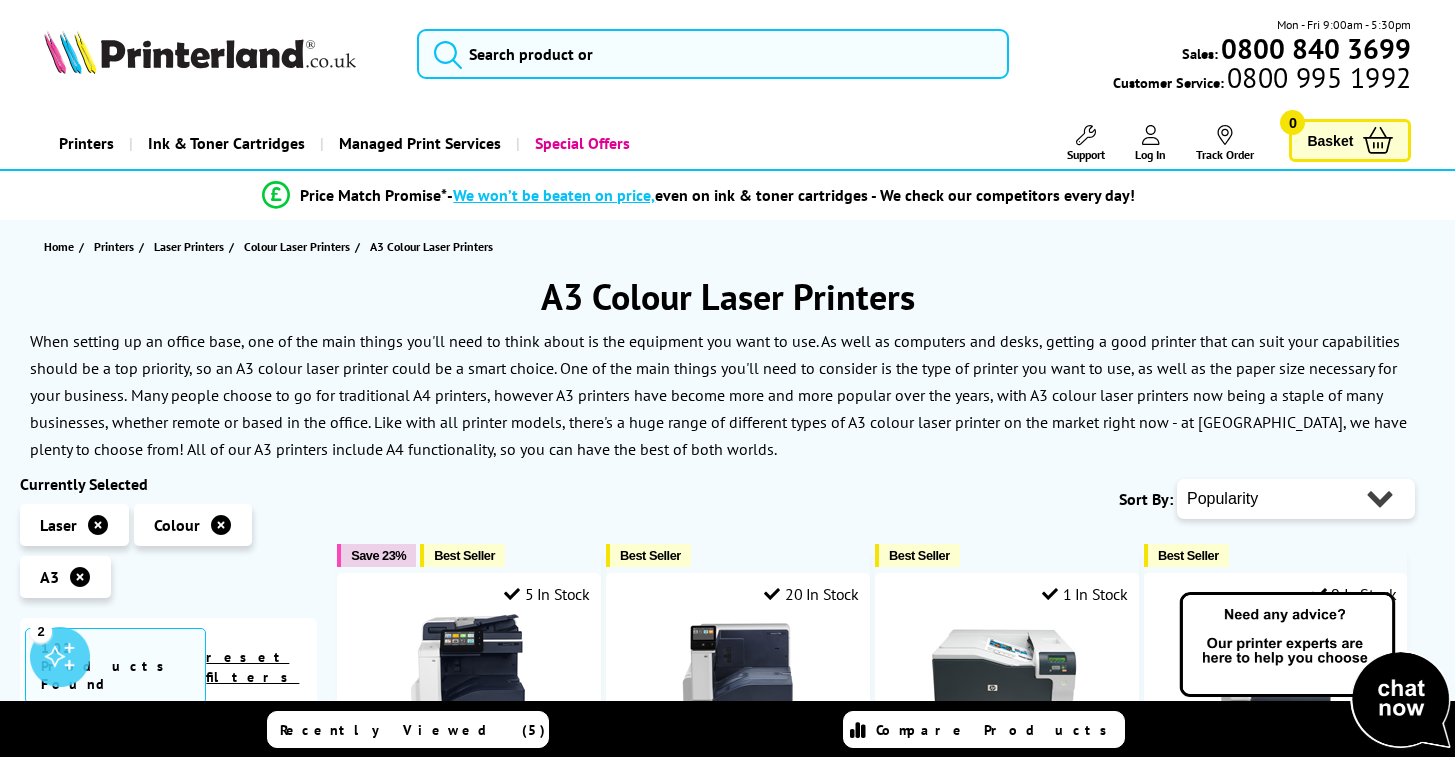 click on "When setting up an office base, one of the main things you'll need to think about is the equipment you want to use. As well as computers and desks, getting a good printer that can suit your capabilities should be a top priority, so an A3 colour laser printer could be a smart choice. One of the main things you'll need to consider is the type of printer you want to use, as well as the paper size necessary for your business.
Many people choose to go for traditional A4 printers, however A3 printers have become more and more popular over the years, with A3 colour laser printers now being a staple of many businesses, whether remote or based in the office. Like with all printer models, there's a huge range of different types of A3 colour laser printer on the market right now - at [GEOGRAPHIC_DATA], we have plenty to choose from! All of our A3 printers include A4 functionality, so you can have the best of both worlds." at bounding box center [727, 396] 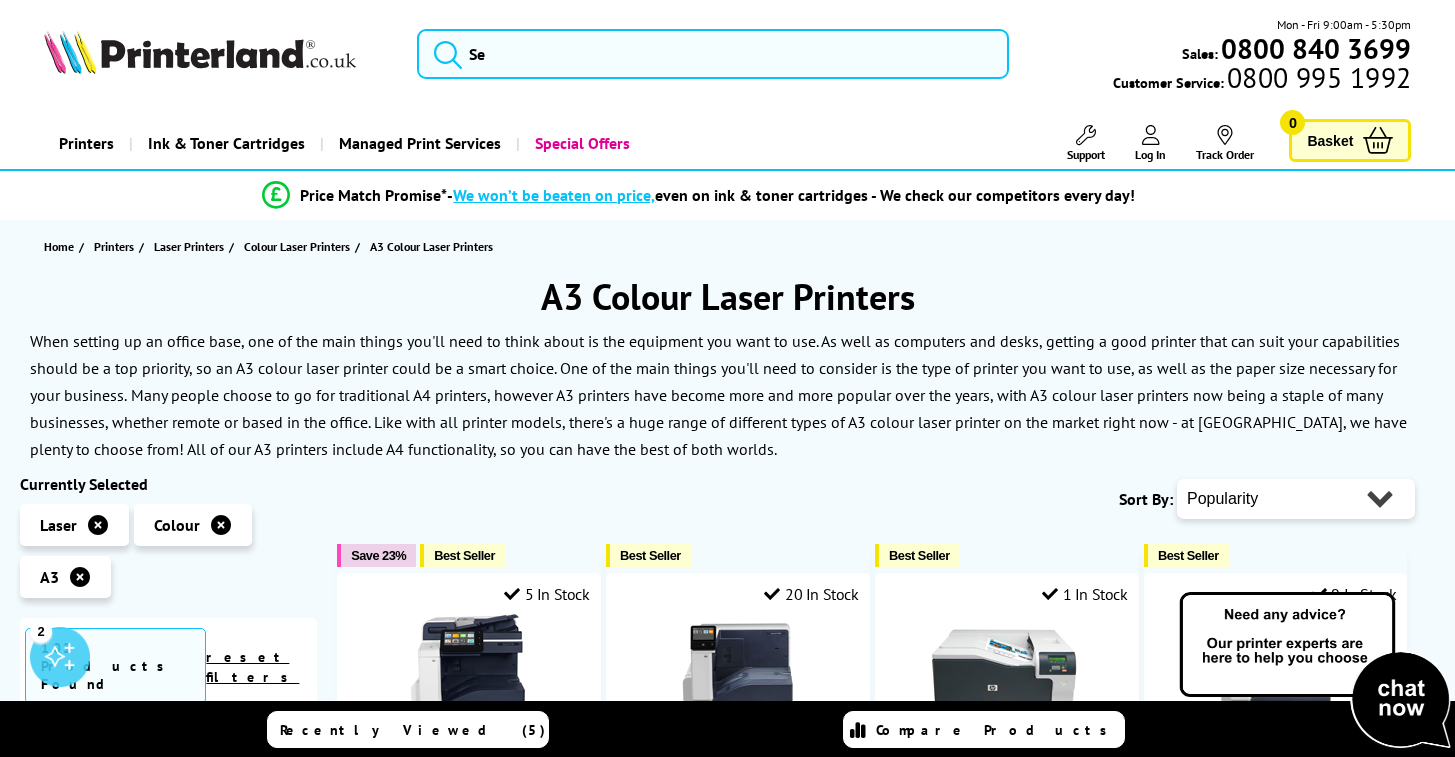 select on "Price Ascending" 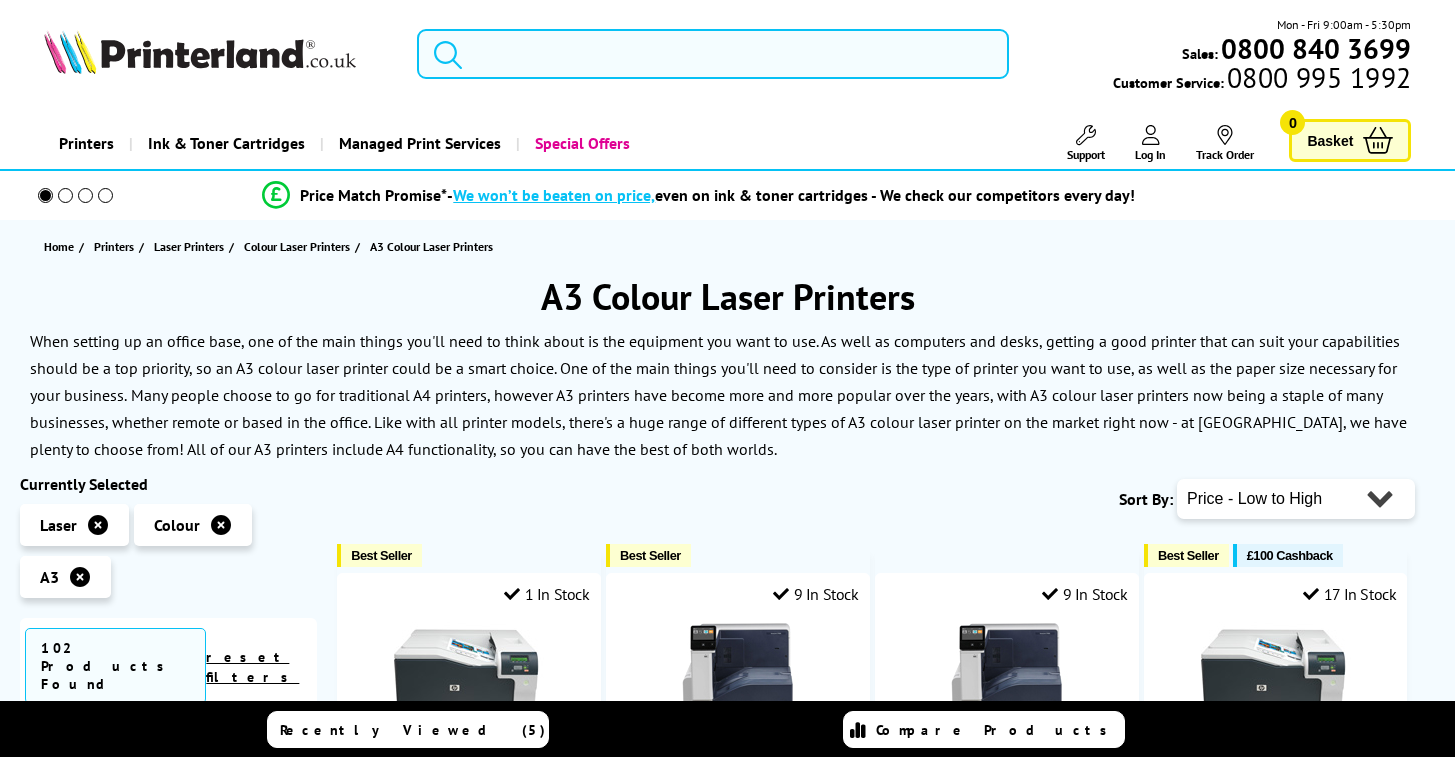 scroll, scrollTop: 0, scrollLeft: 0, axis: both 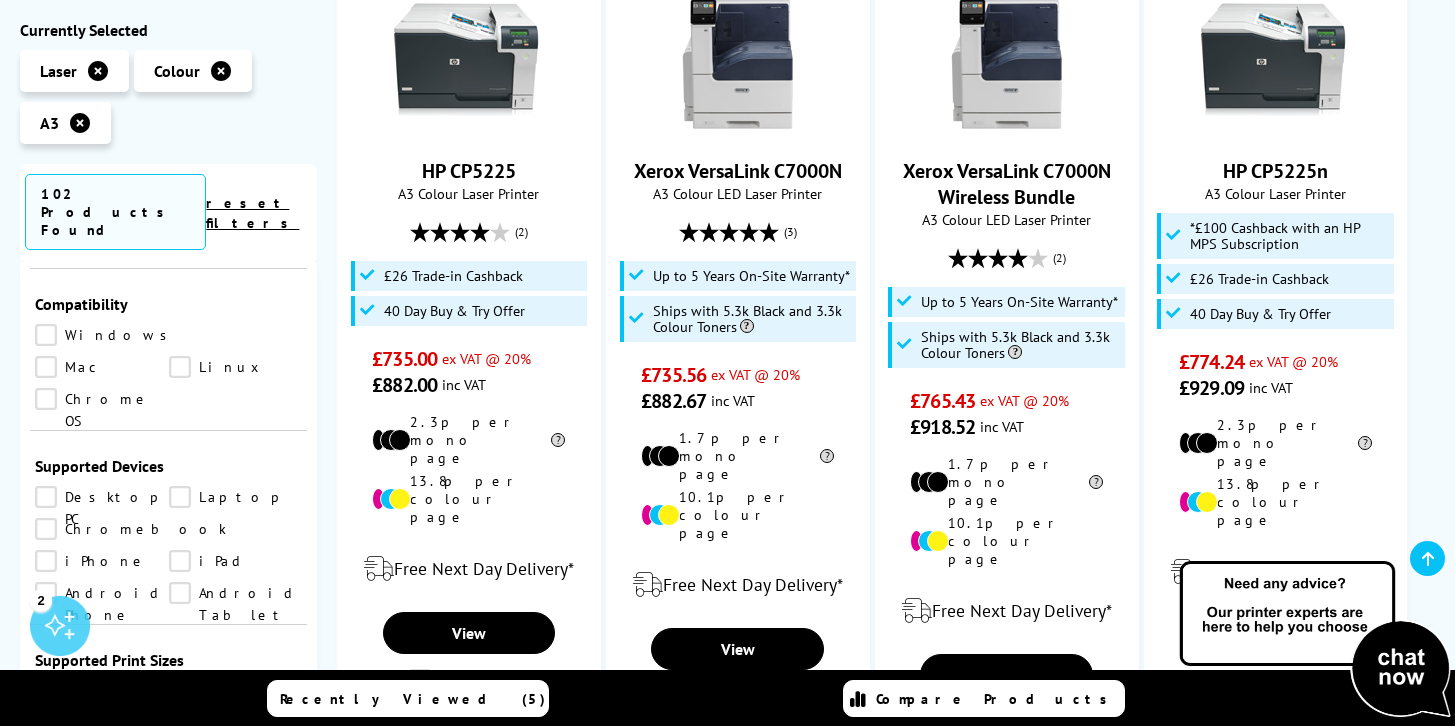 click on "A3+" at bounding box center [236, 691] 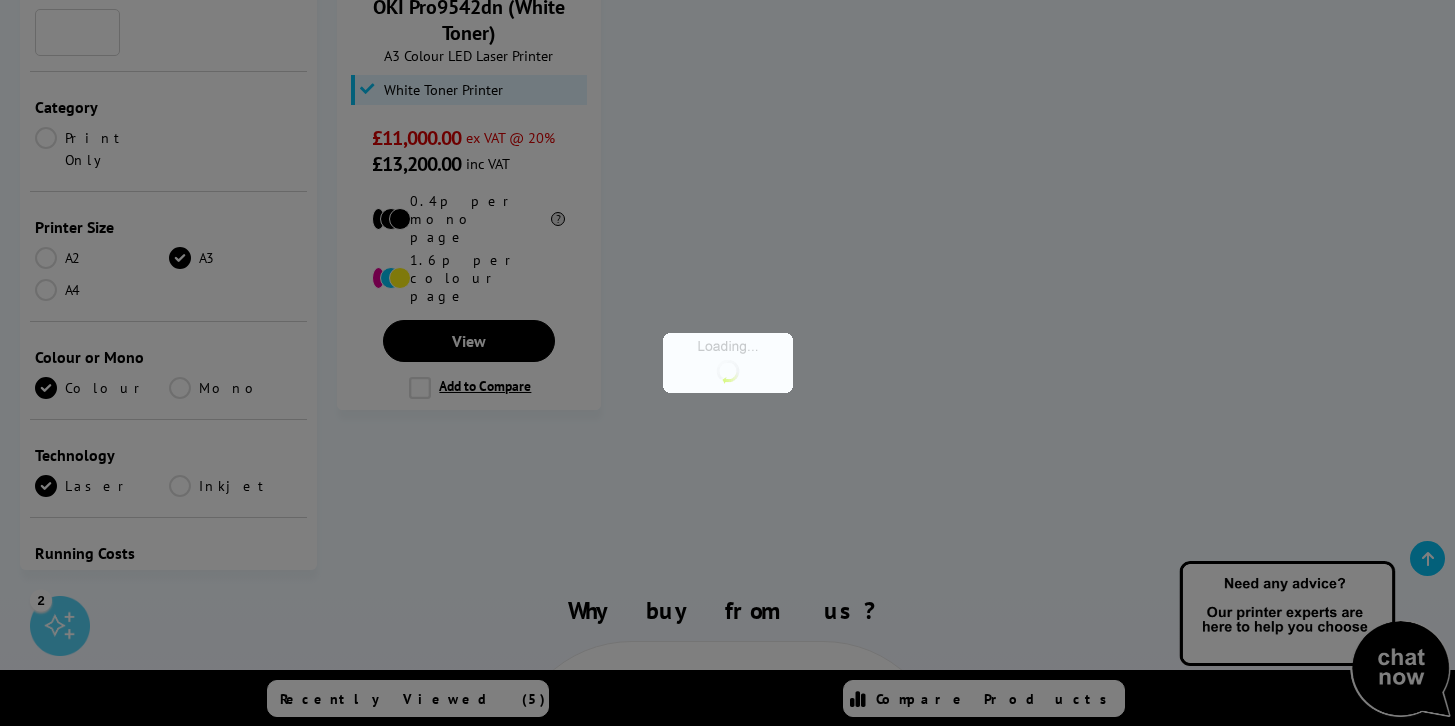 scroll, scrollTop: 1201, scrollLeft: 0, axis: vertical 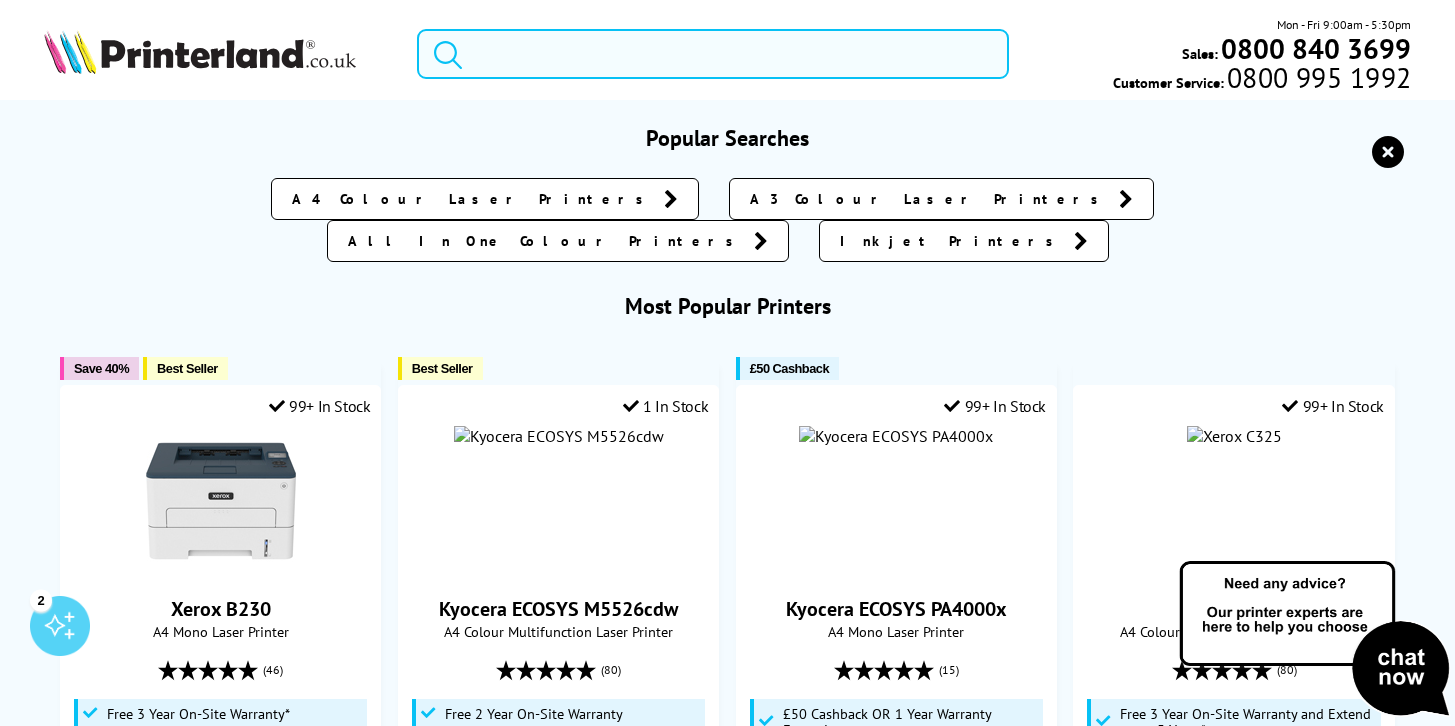 click at bounding box center (713, 54) 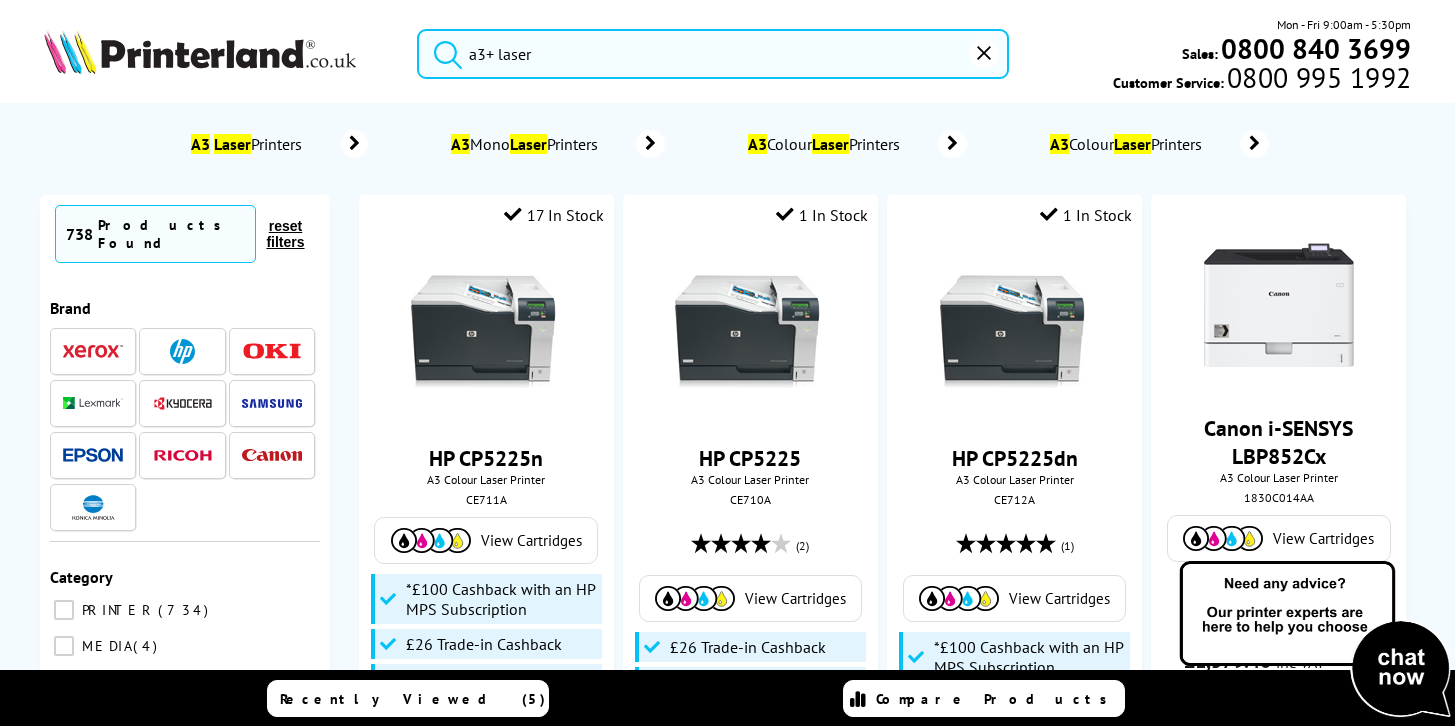 type on "a3+ laser" 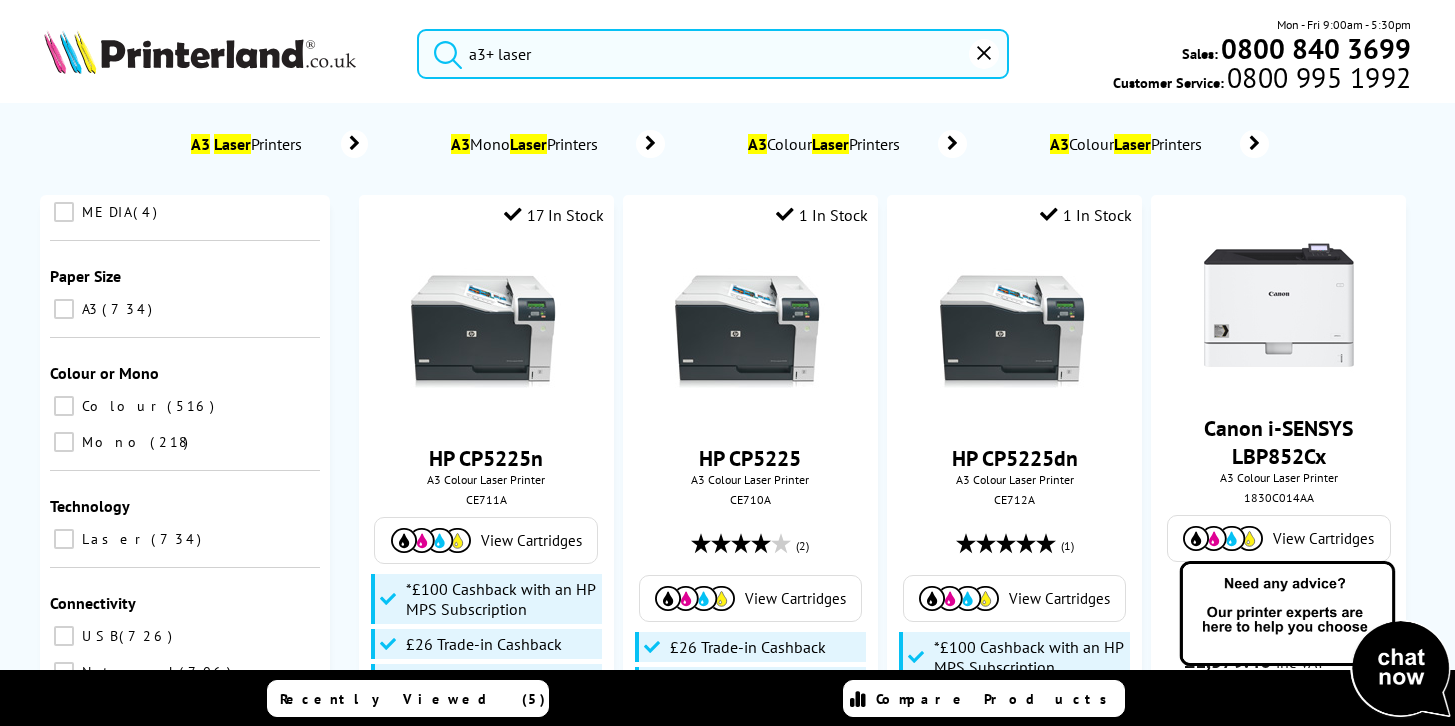 scroll, scrollTop: 433, scrollLeft: 0, axis: vertical 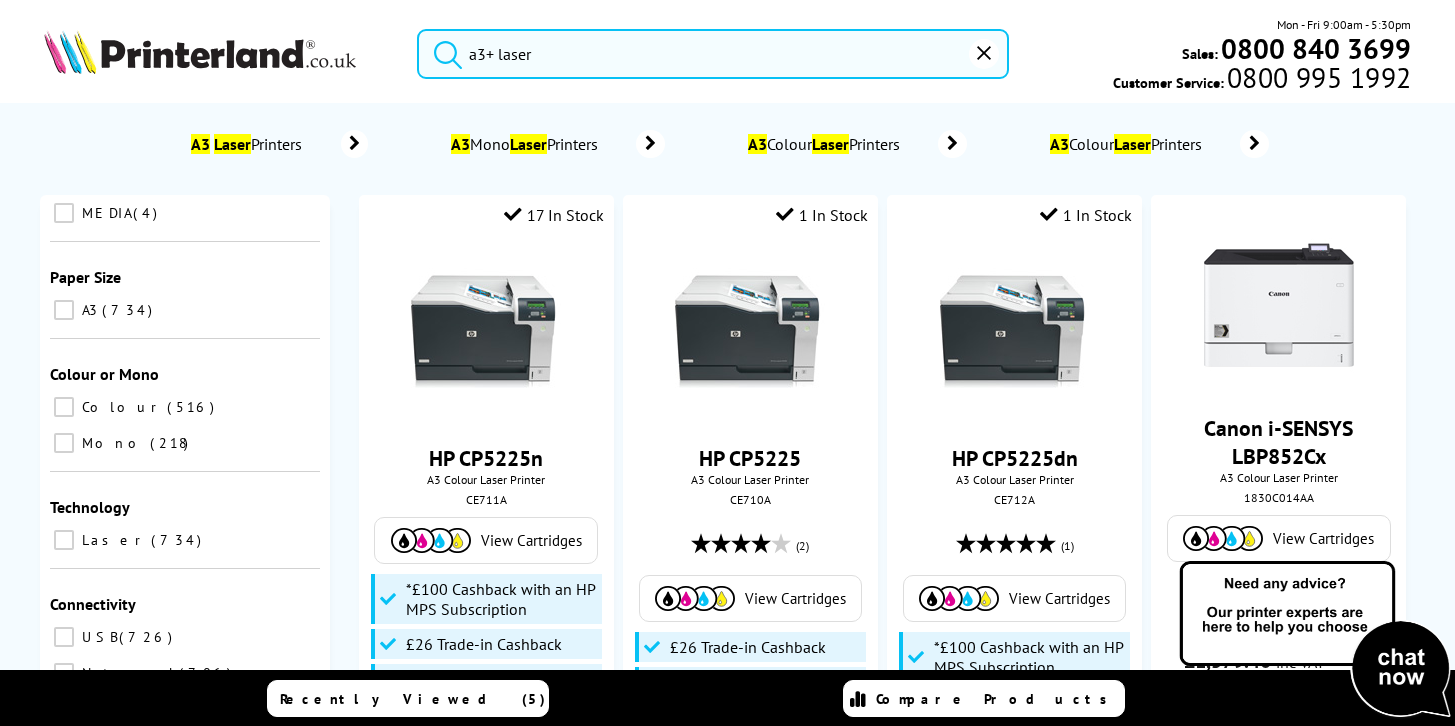 click on "A3   Laser  Printers" at bounding box center (277, 144) 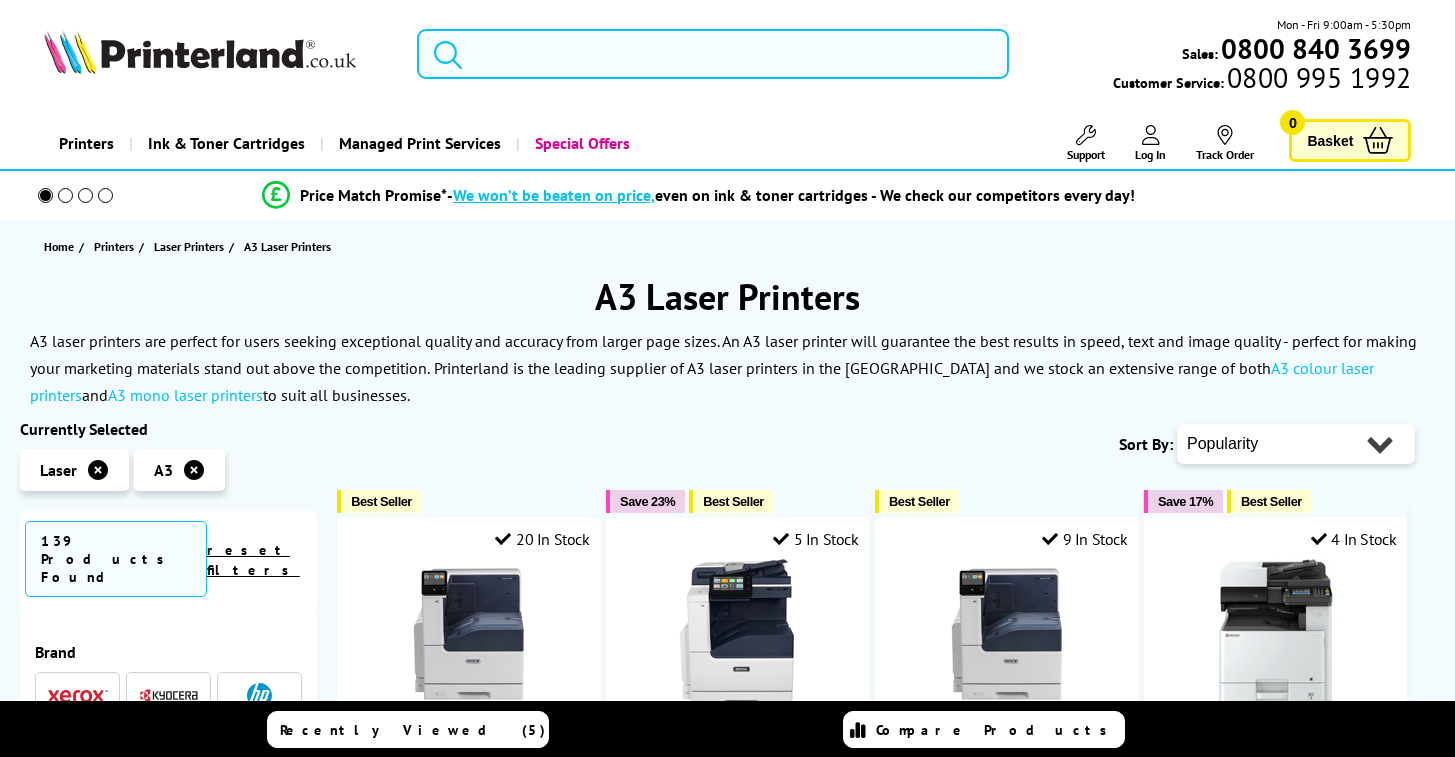 scroll, scrollTop: 0, scrollLeft: 0, axis: both 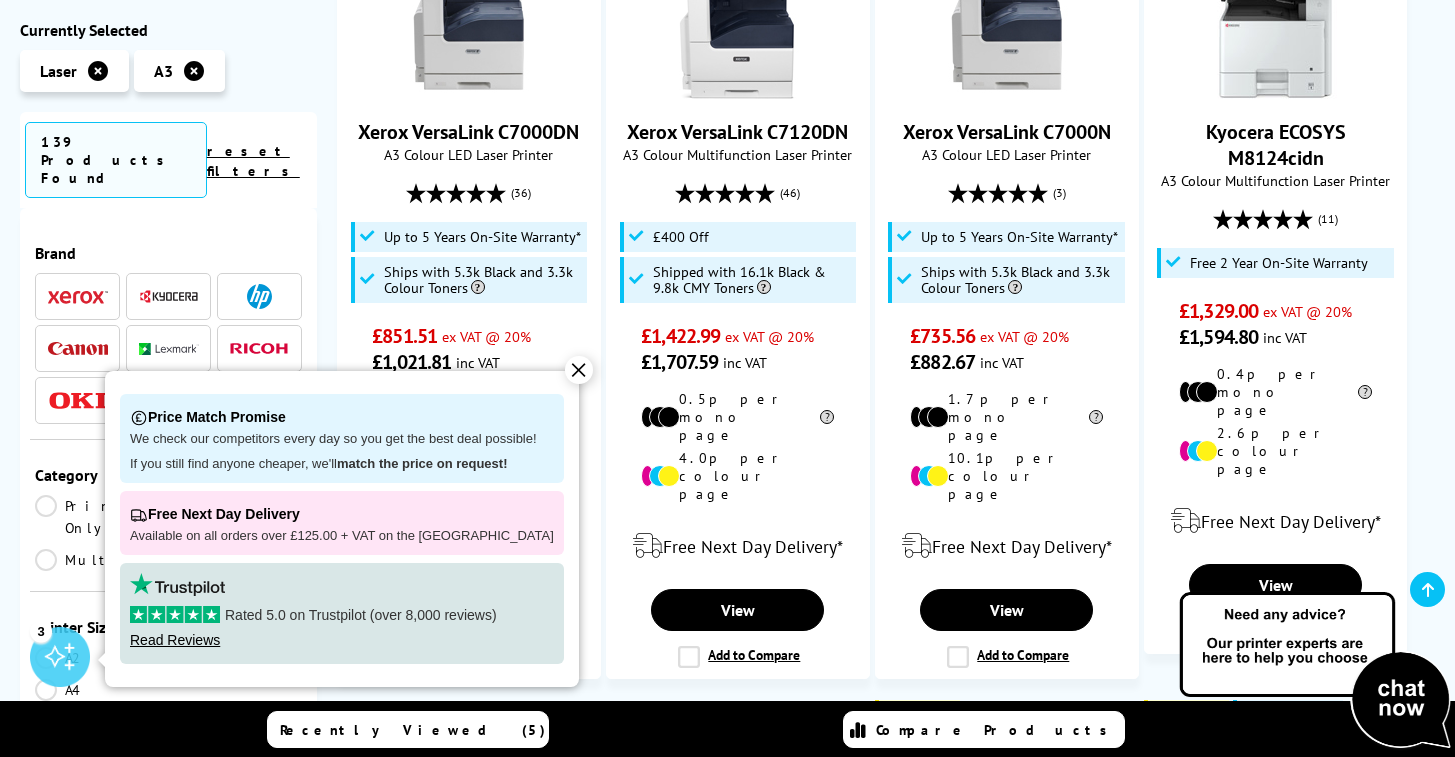 click on "✕" at bounding box center (579, 370) 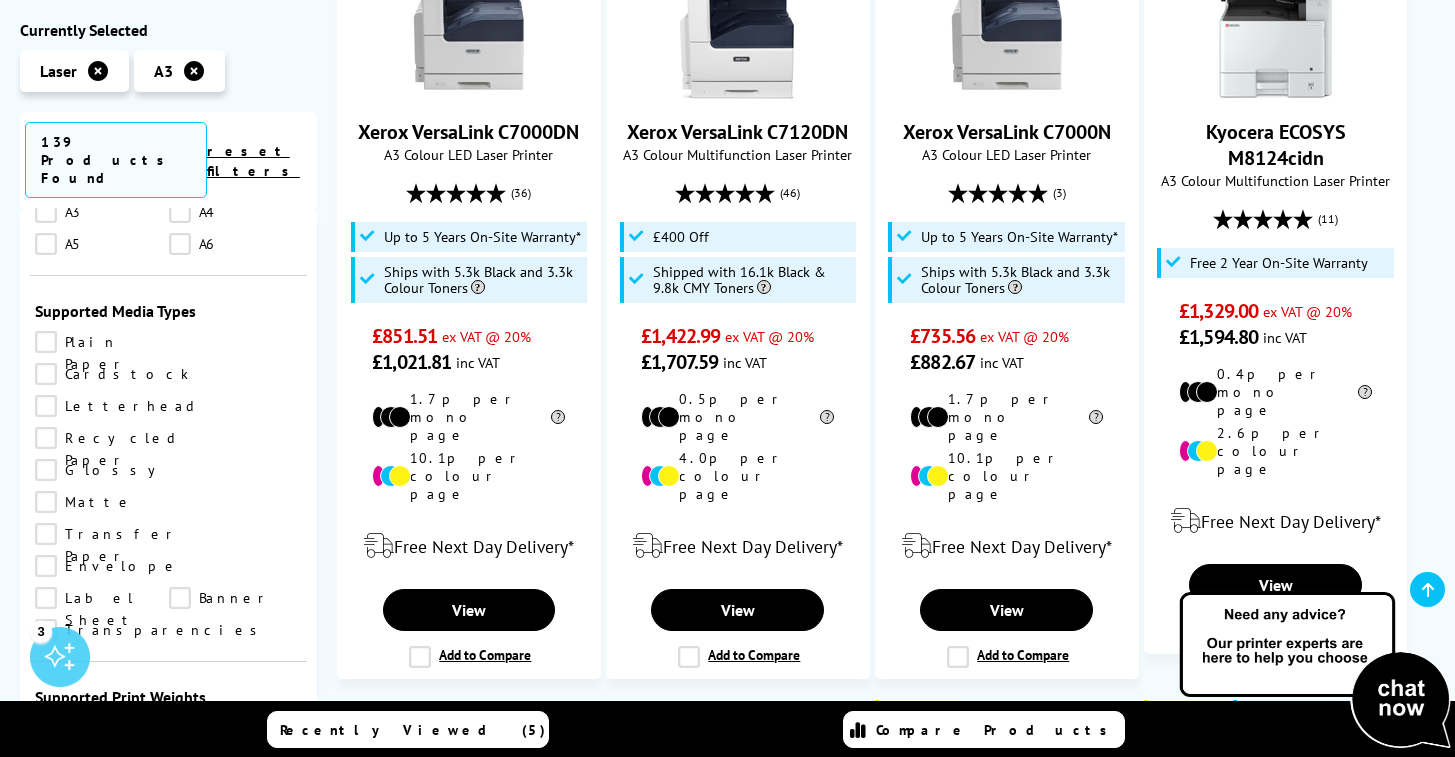 scroll, scrollTop: 1878, scrollLeft: 0, axis: vertical 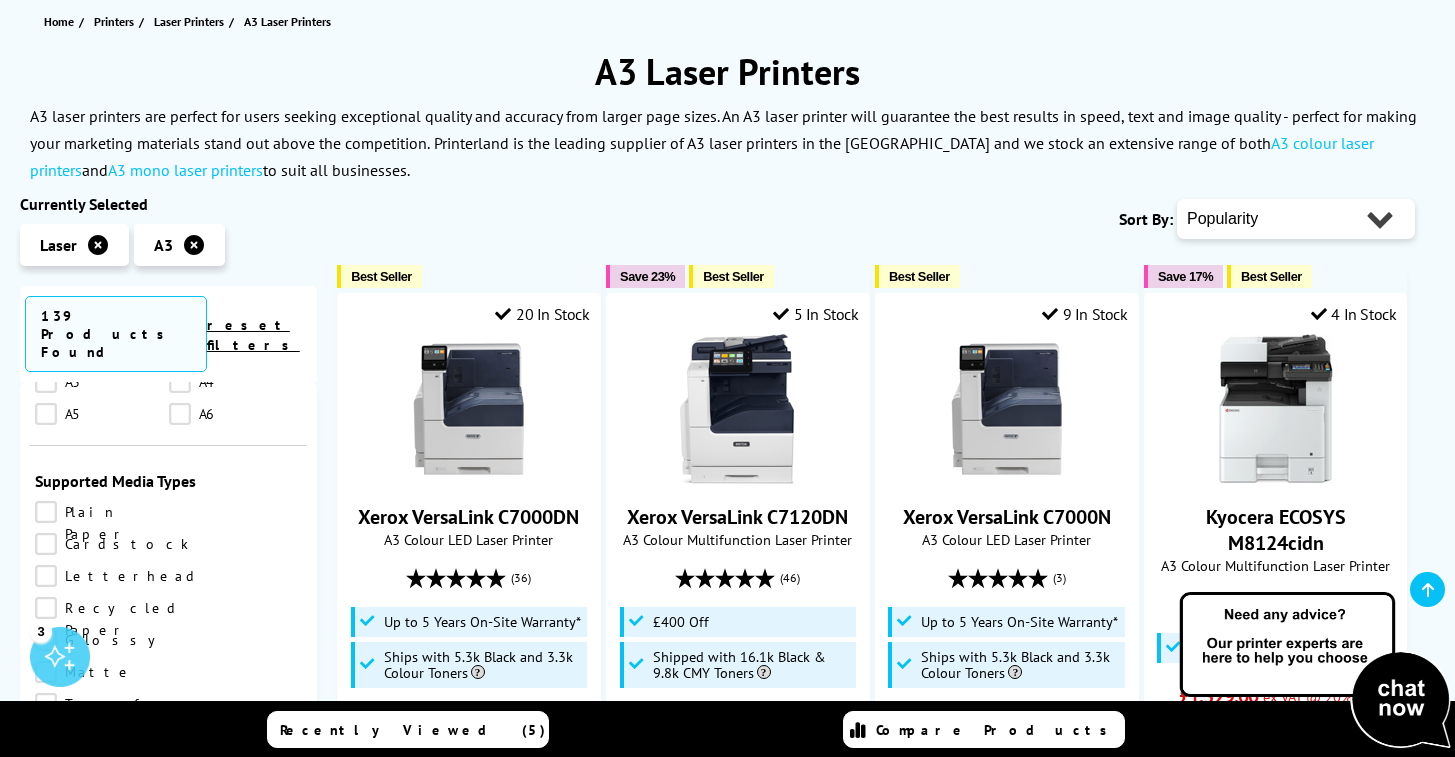 select on "Price Ascending" 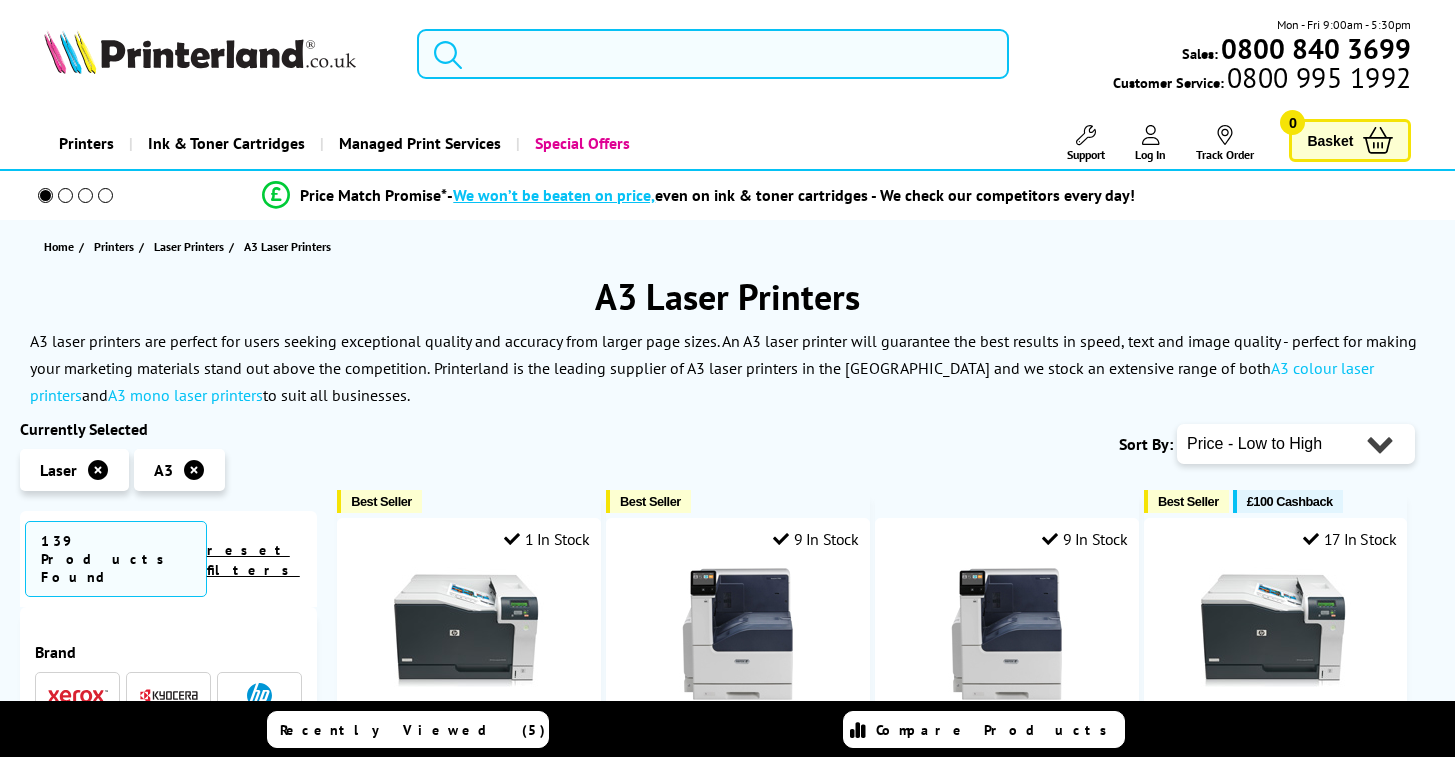 scroll, scrollTop: 0, scrollLeft: 0, axis: both 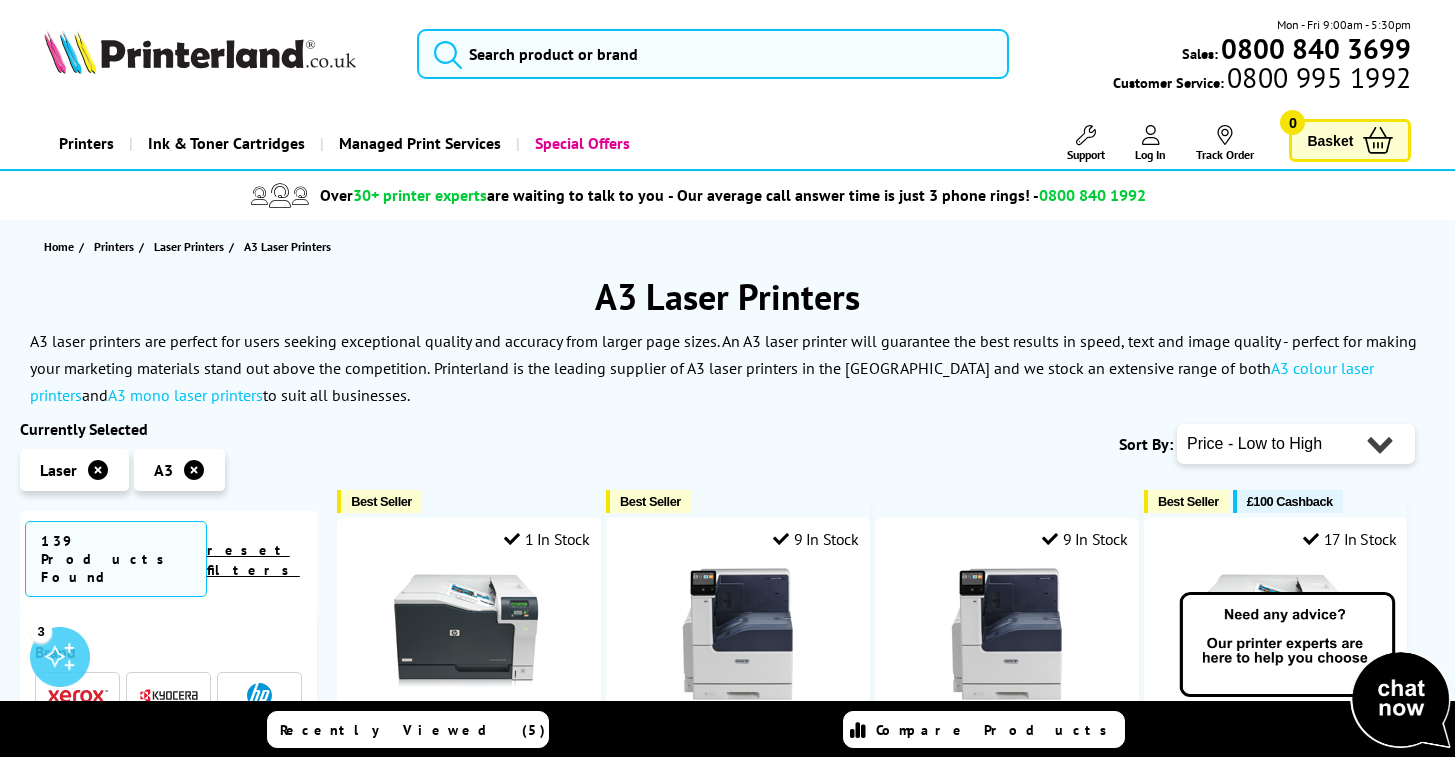 click at bounding box center (200, 52) 